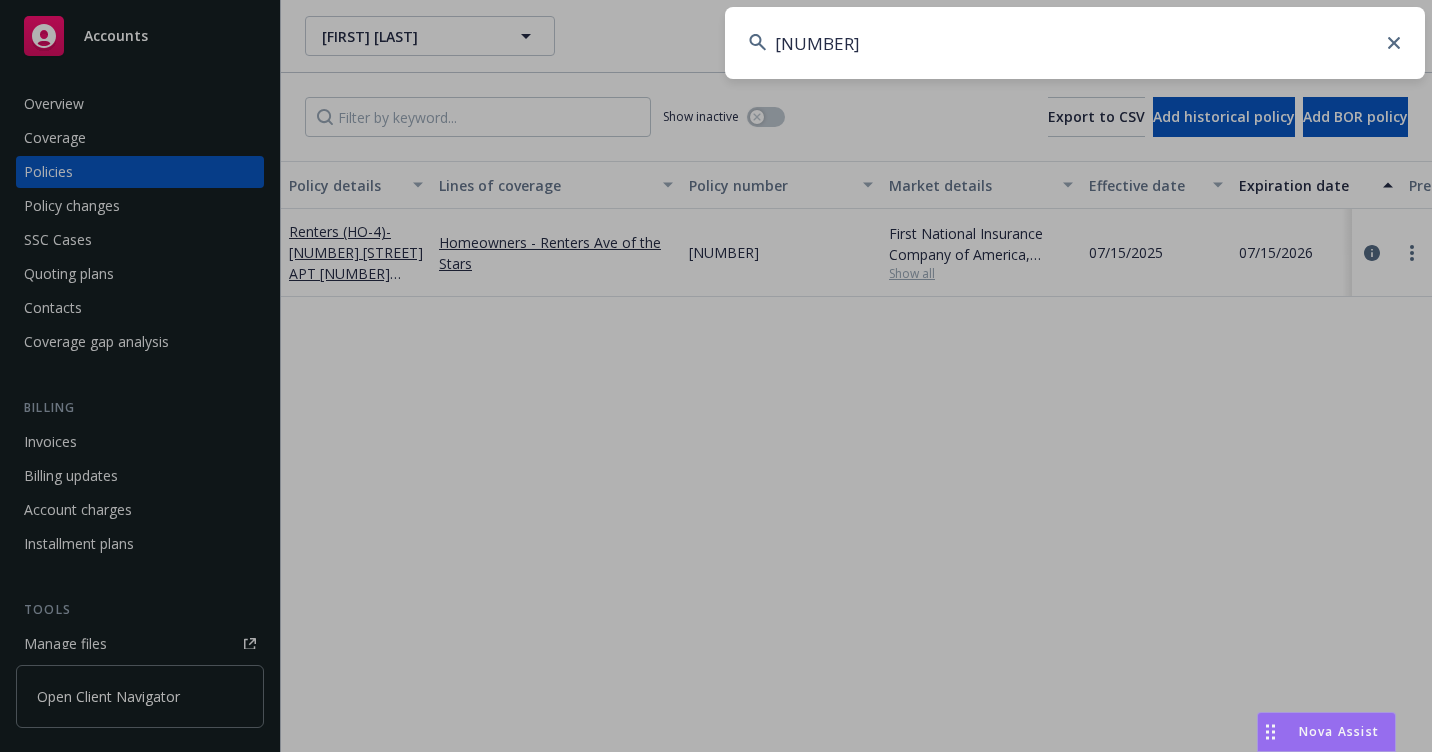scroll, scrollTop: 0, scrollLeft: 0, axis: both 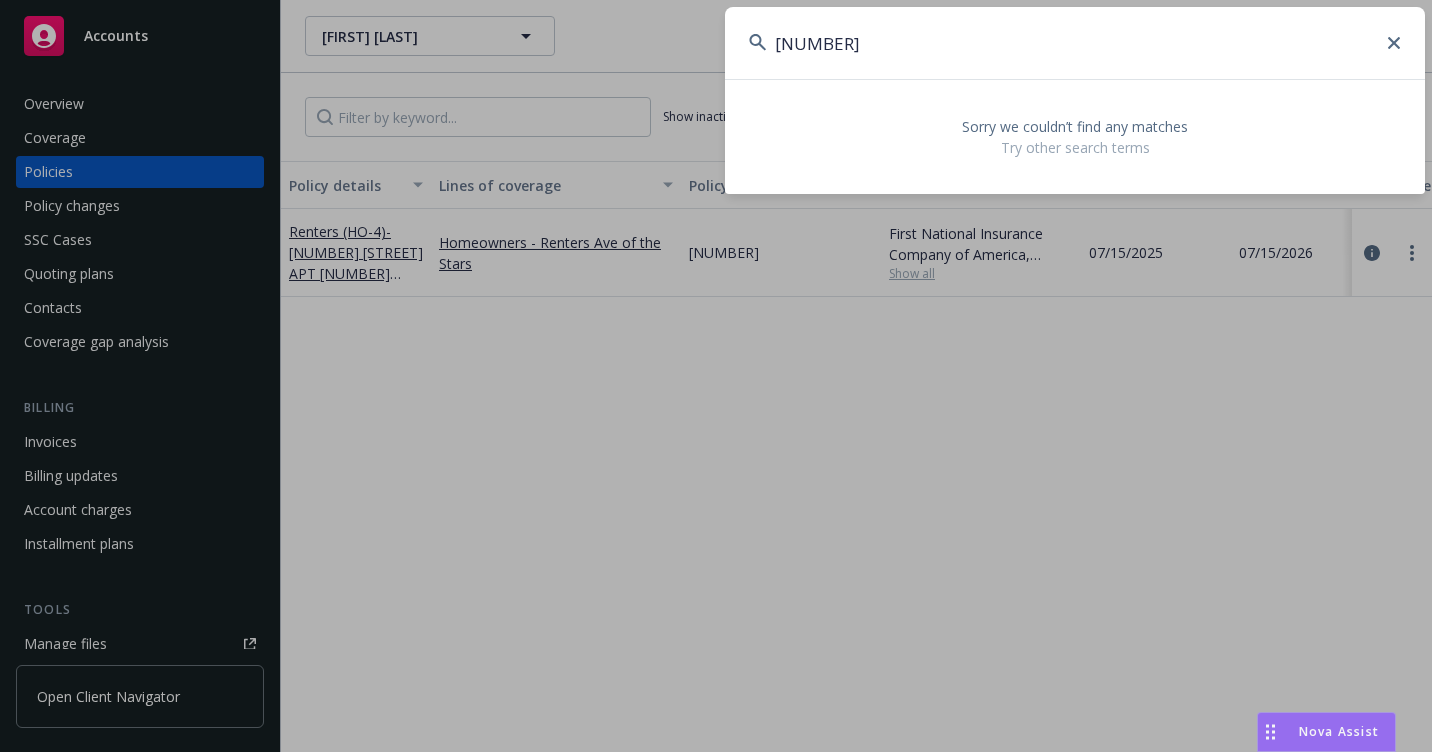click on "[NUMBER]" at bounding box center (1075, 43) 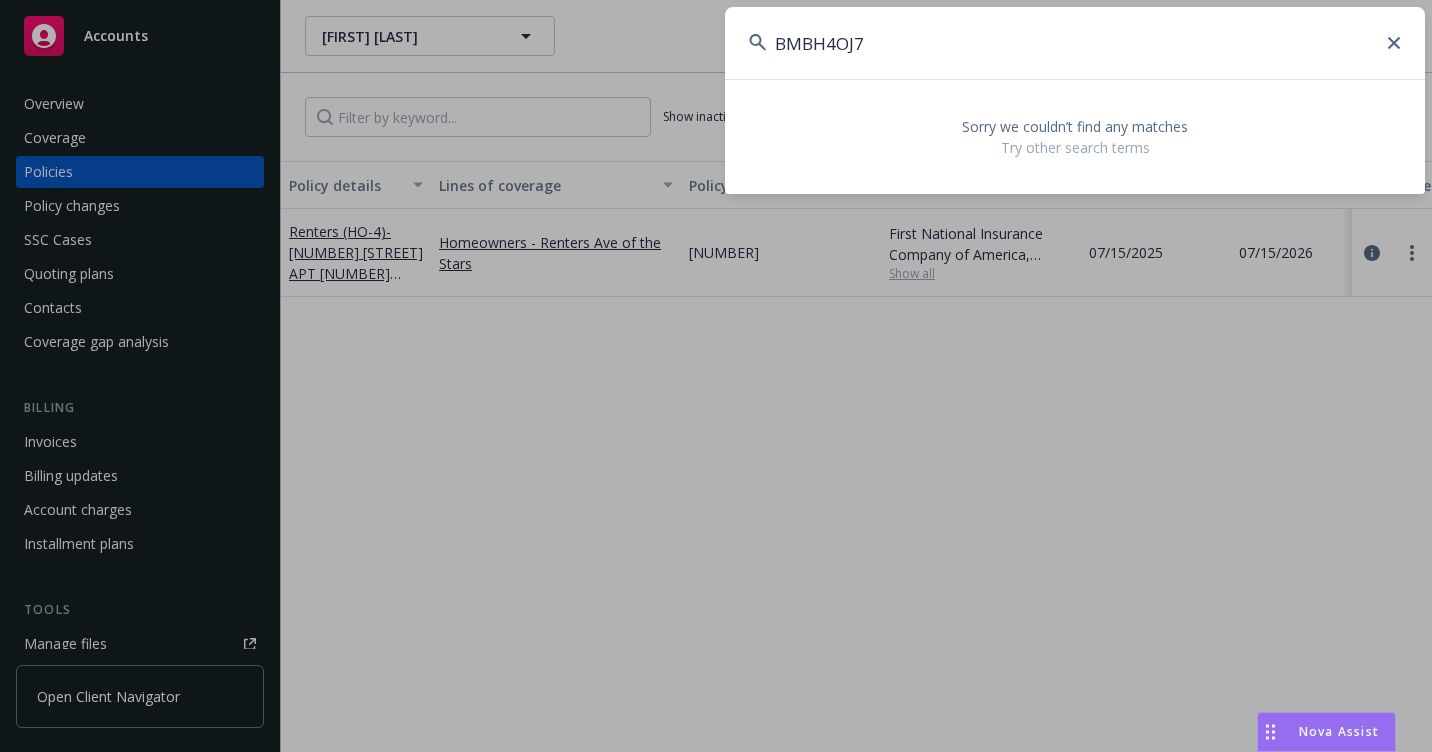 drag, startPoint x: 868, startPoint y: 42, endPoint x: 640, endPoint y: 83, distance: 231.65707 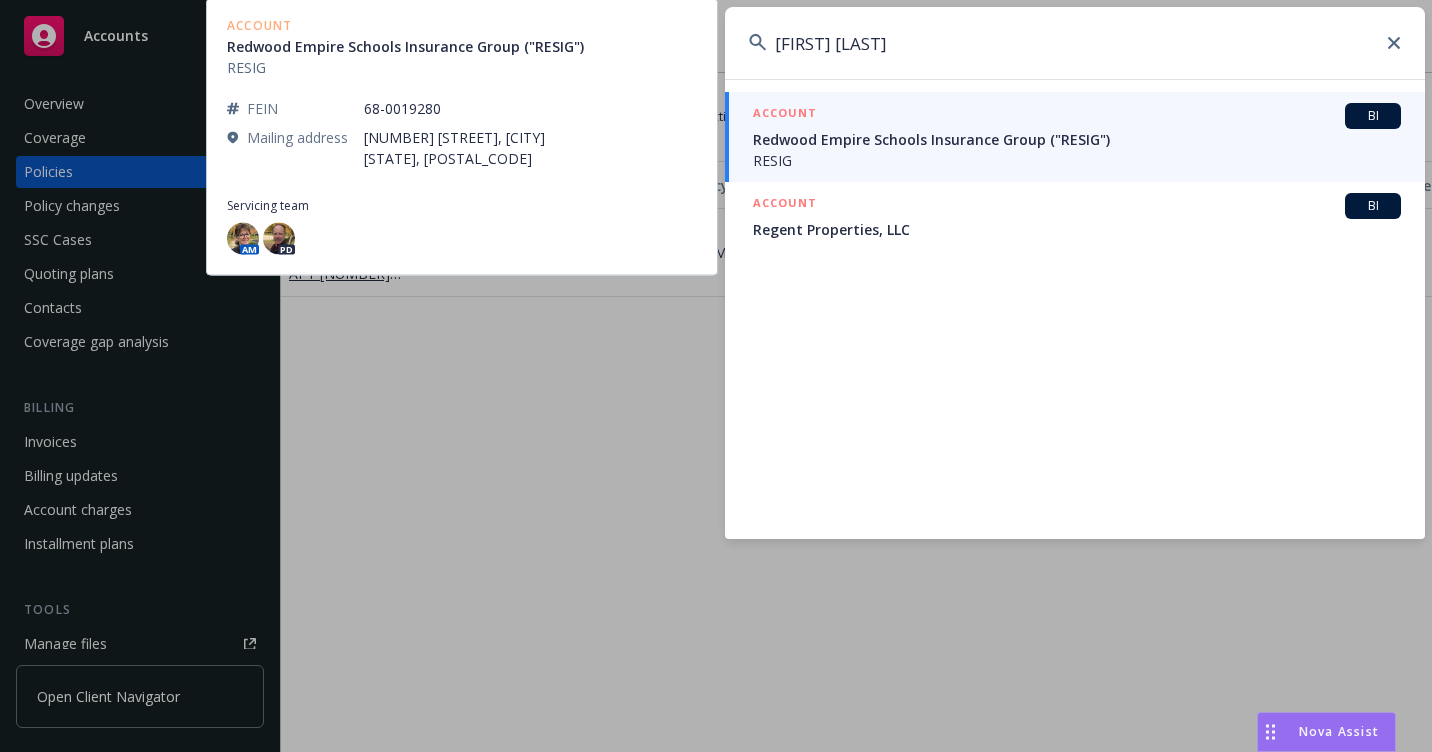 type on "[FIRST] [LAST]" 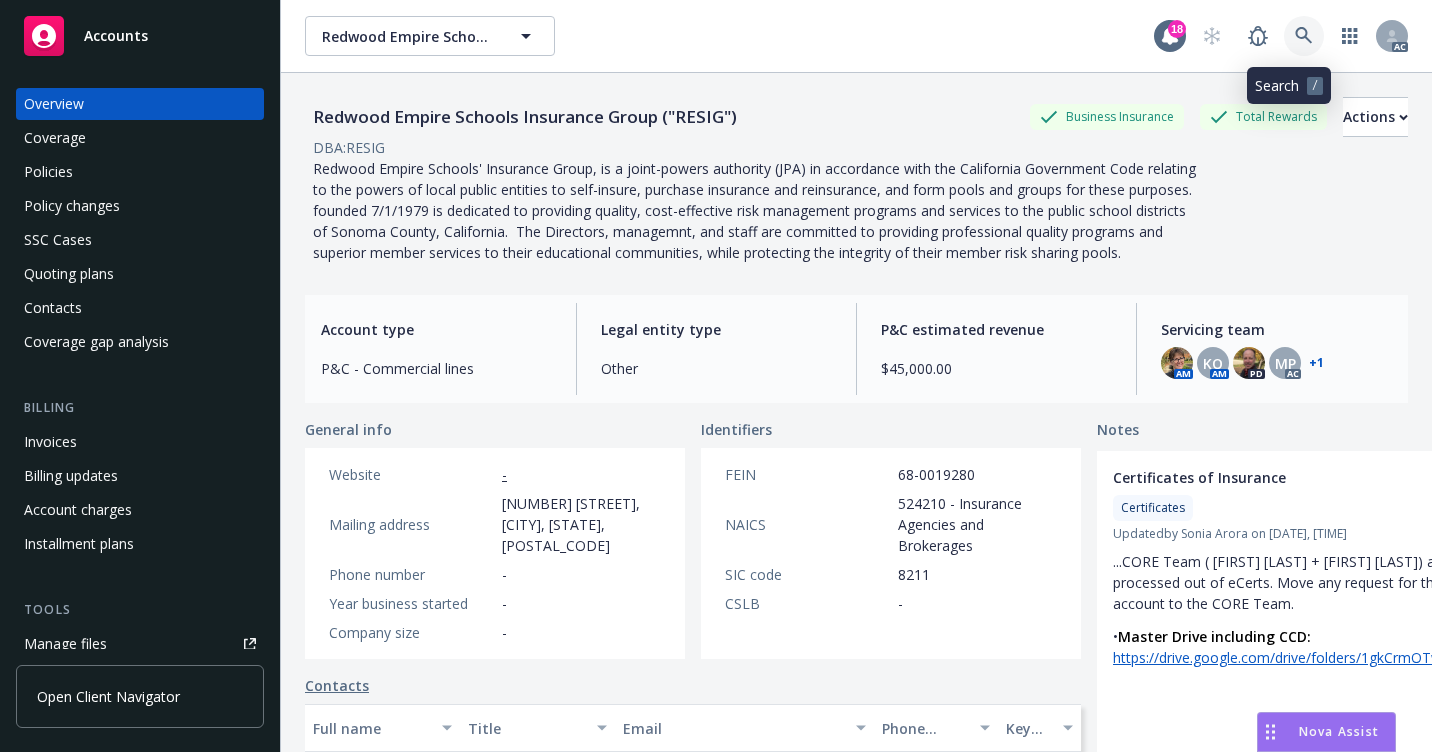 click 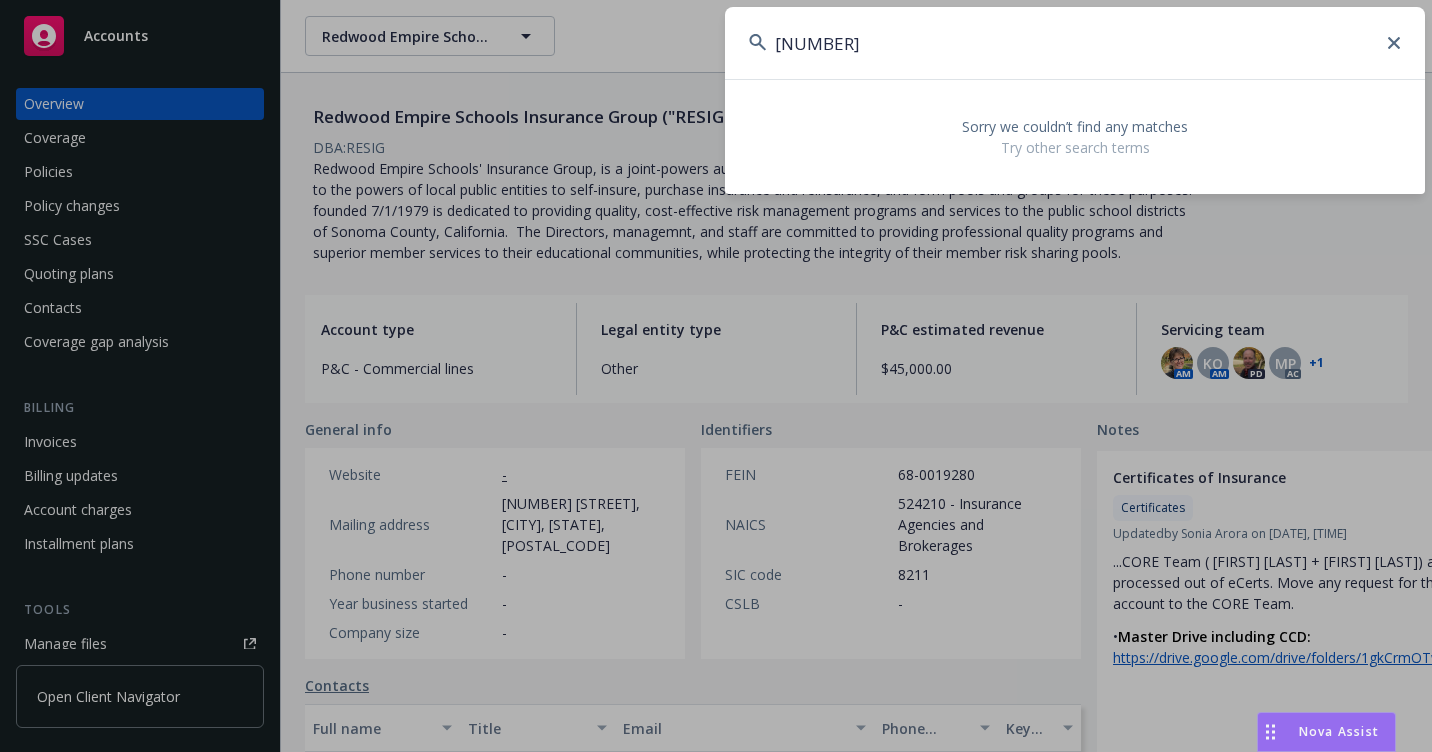 drag, startPoint x: 813, startPoint y: 47, endPoint x: 819, endPoint y: 87, distance: 40.4475 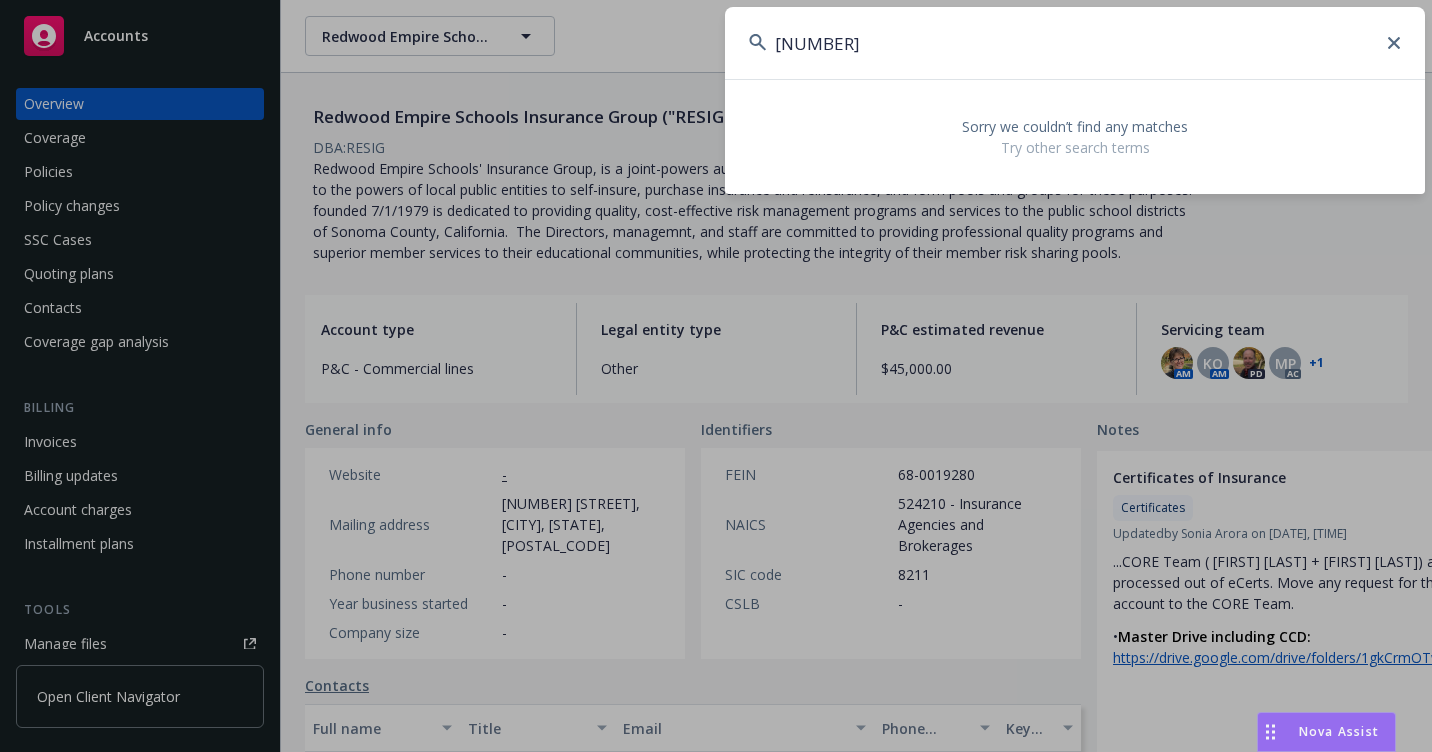drag, startPoint x: 1018, startPoint y: 67, endPoint x: 757, endPoint y: 91, distance: 262.10114 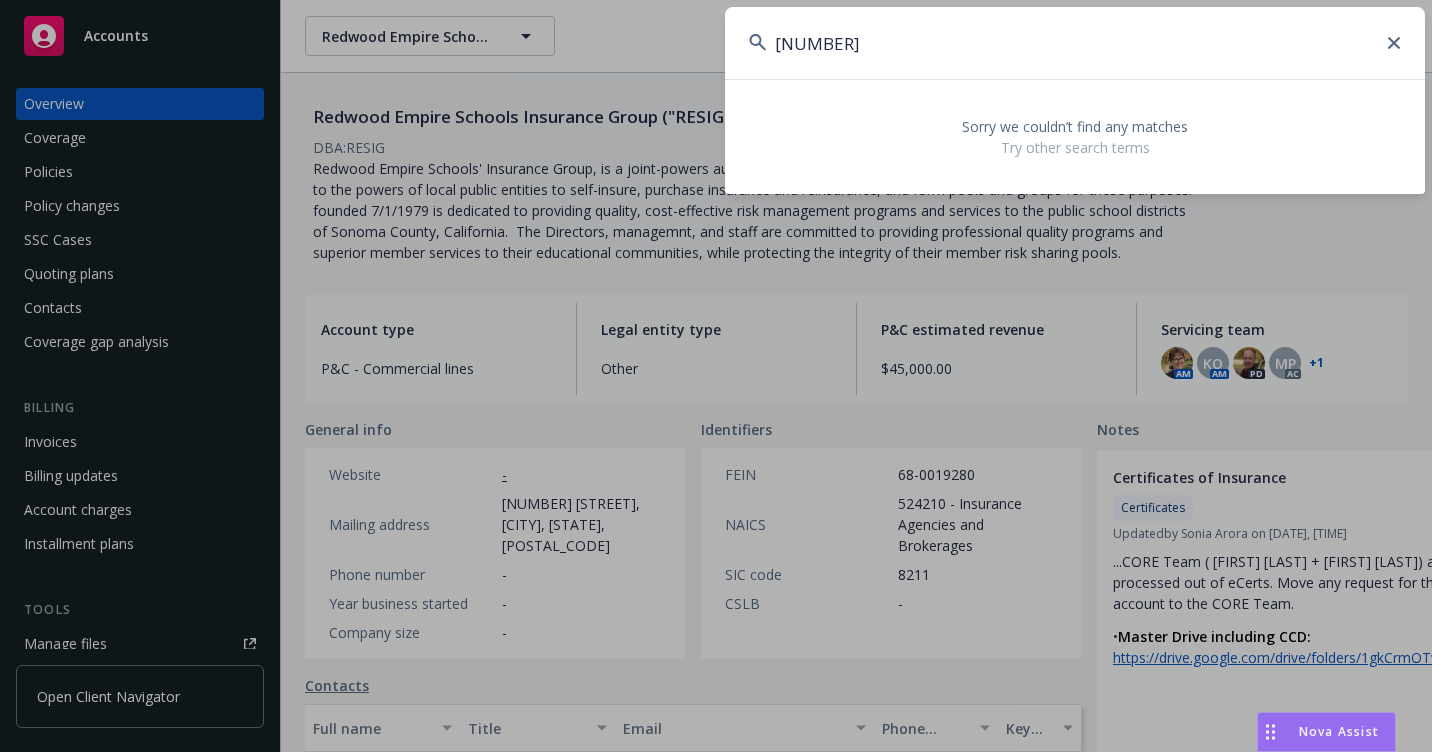 paste on "[FIRST] [LAST]" 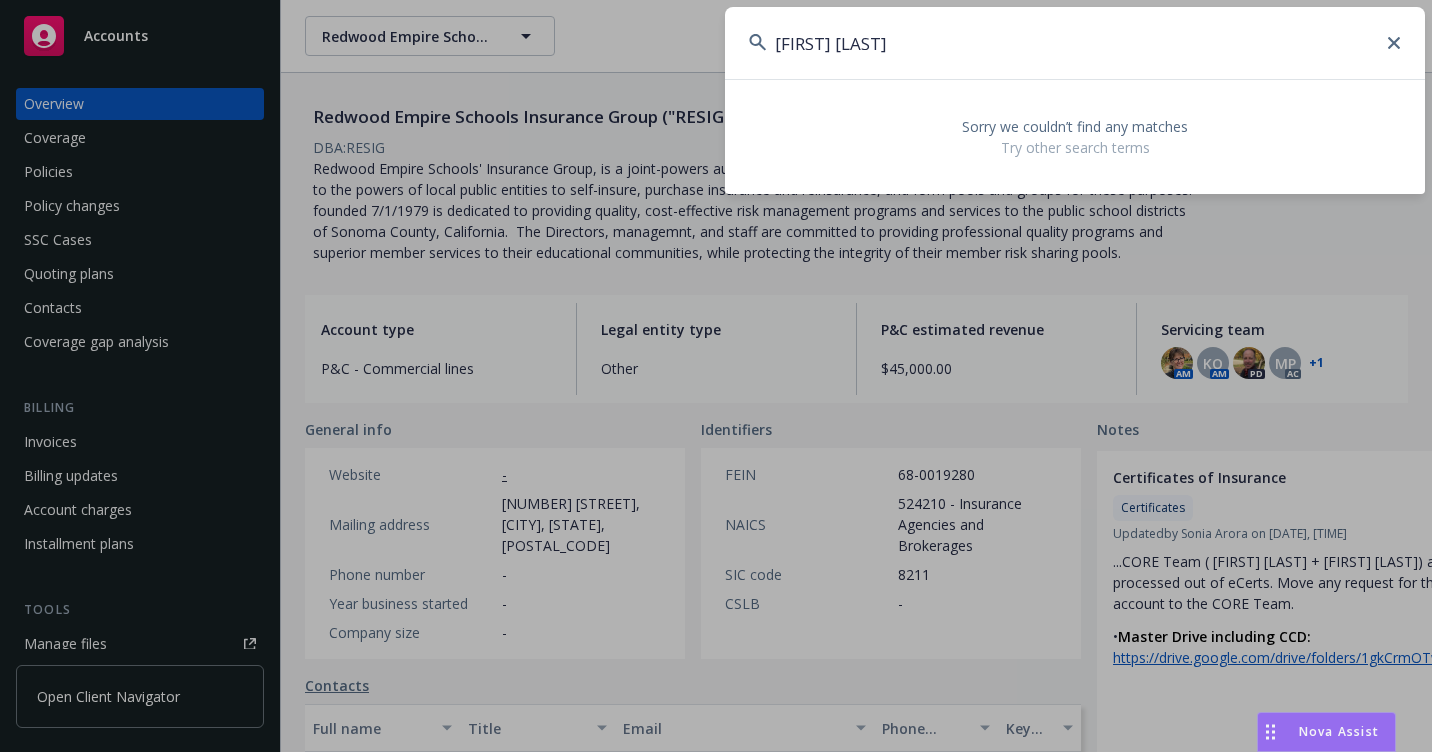 drag, startPoint x: 1025, startPoint y: 56, endPoint x: 694, endPoint y: 111, distance: 335.53836 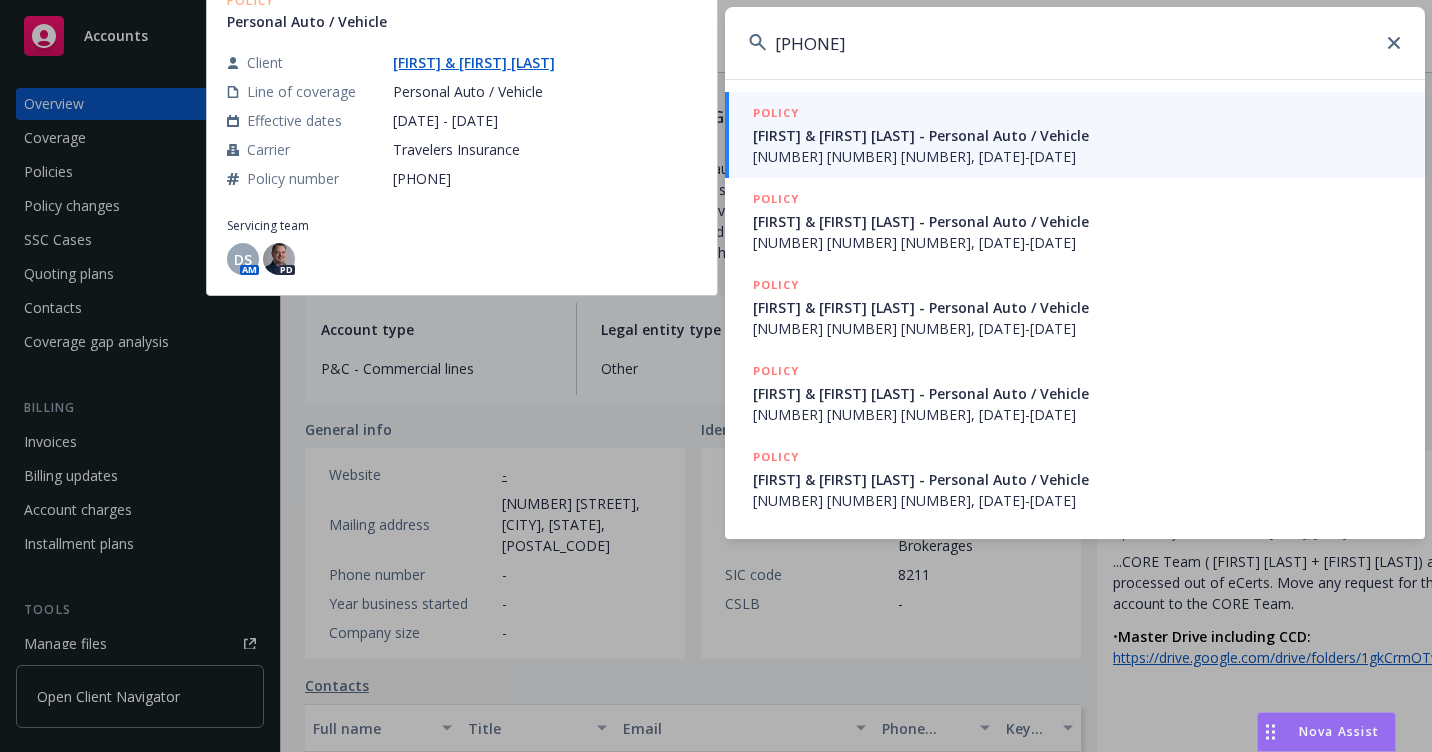 type on "[PHONE]" 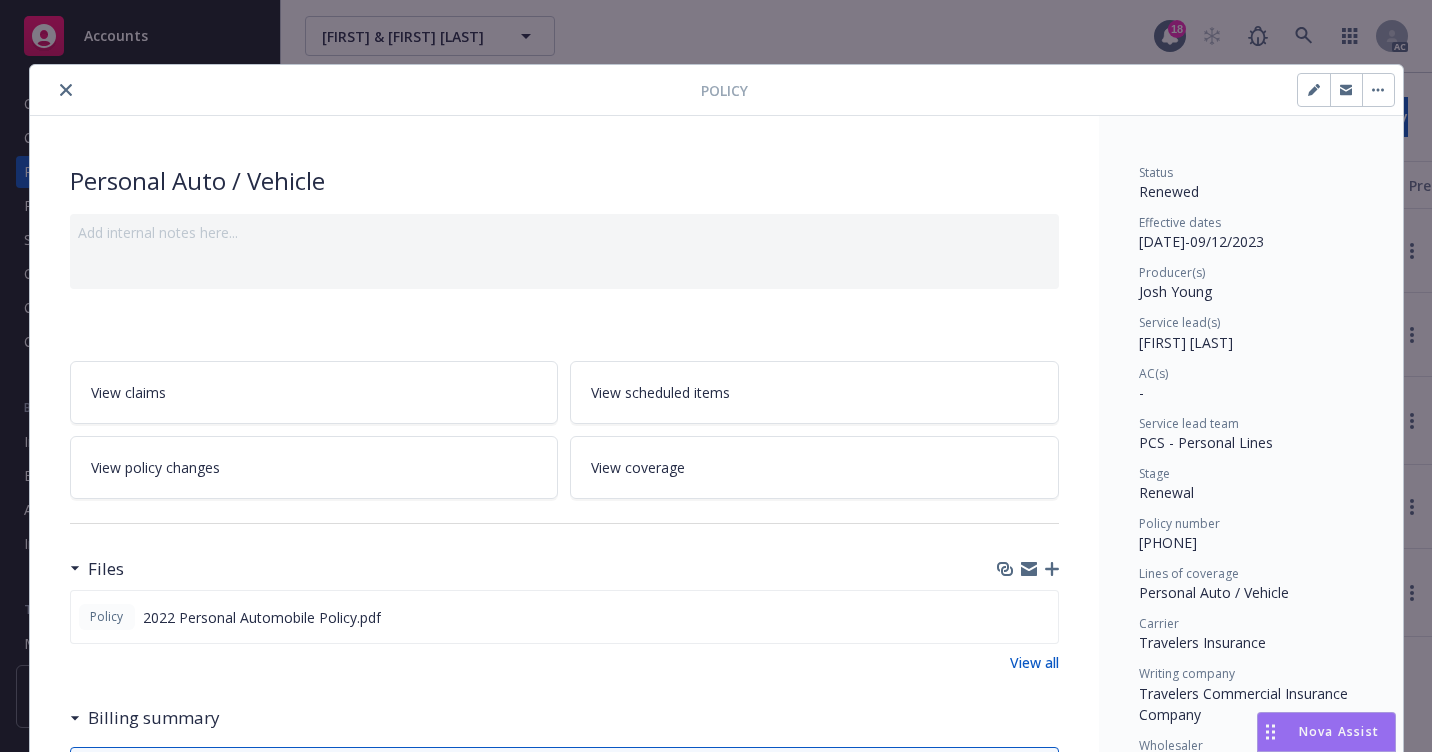 click at bounding box center [66, 90] 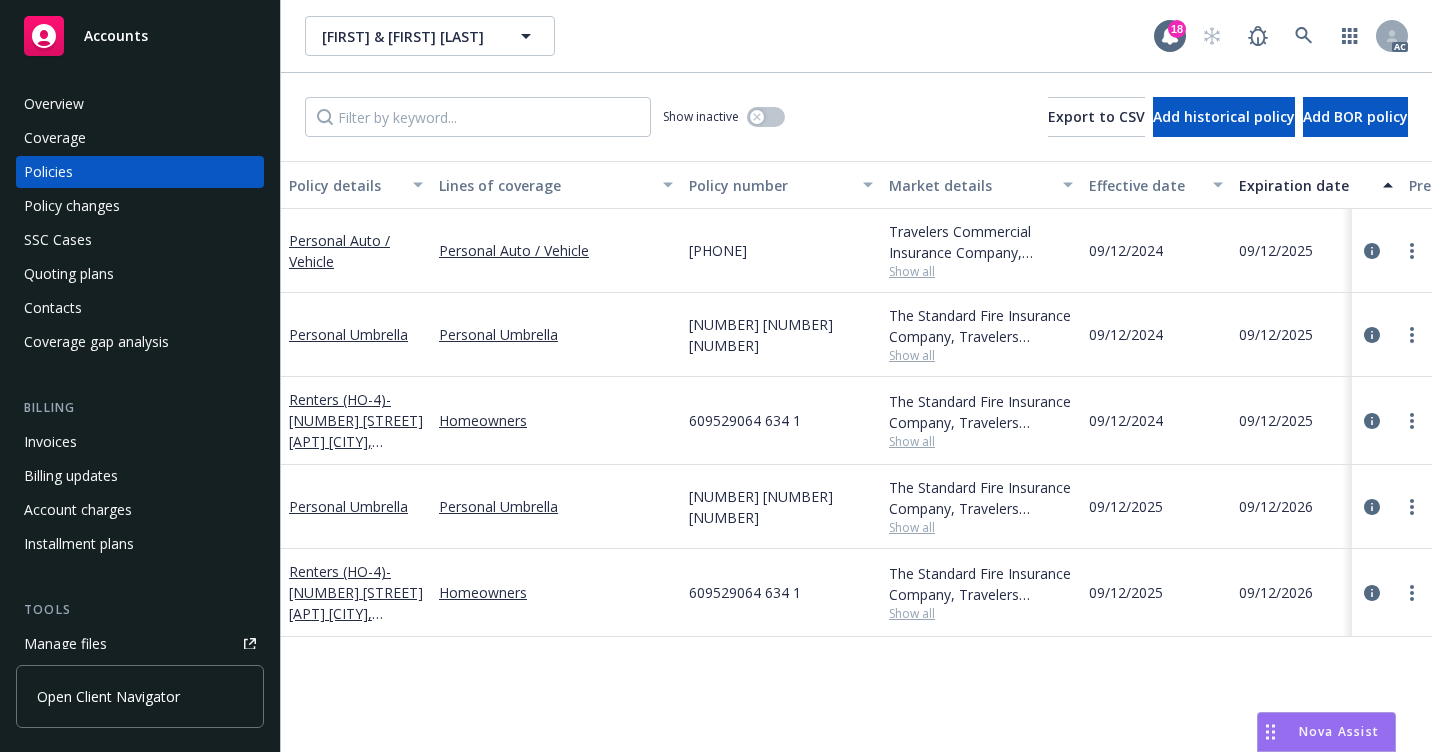 click on "[FIRST] & [FIRST] [LAST] [FIRST] & [FIRST] [LAST]" at bounding box center [729, 36] 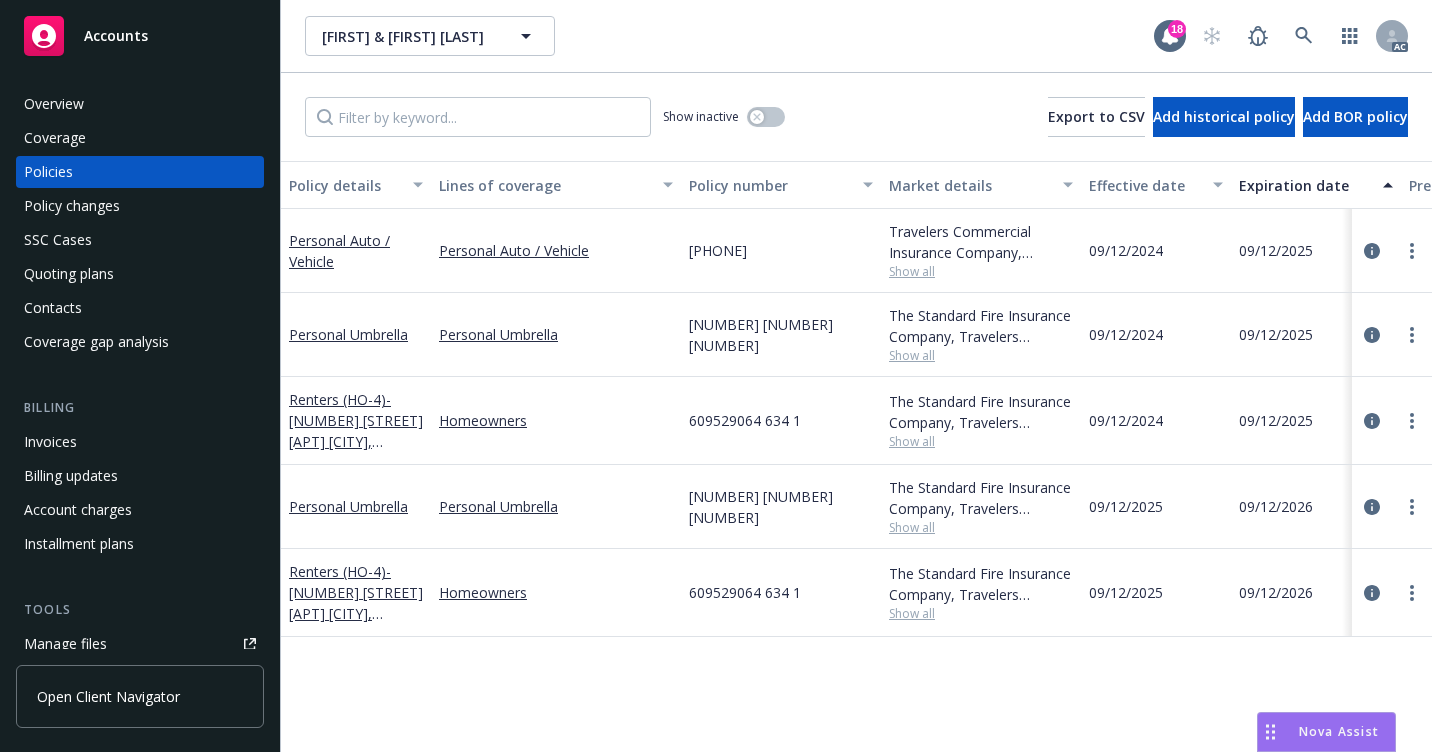 click on "Overview" at bounding box center (54, 104) 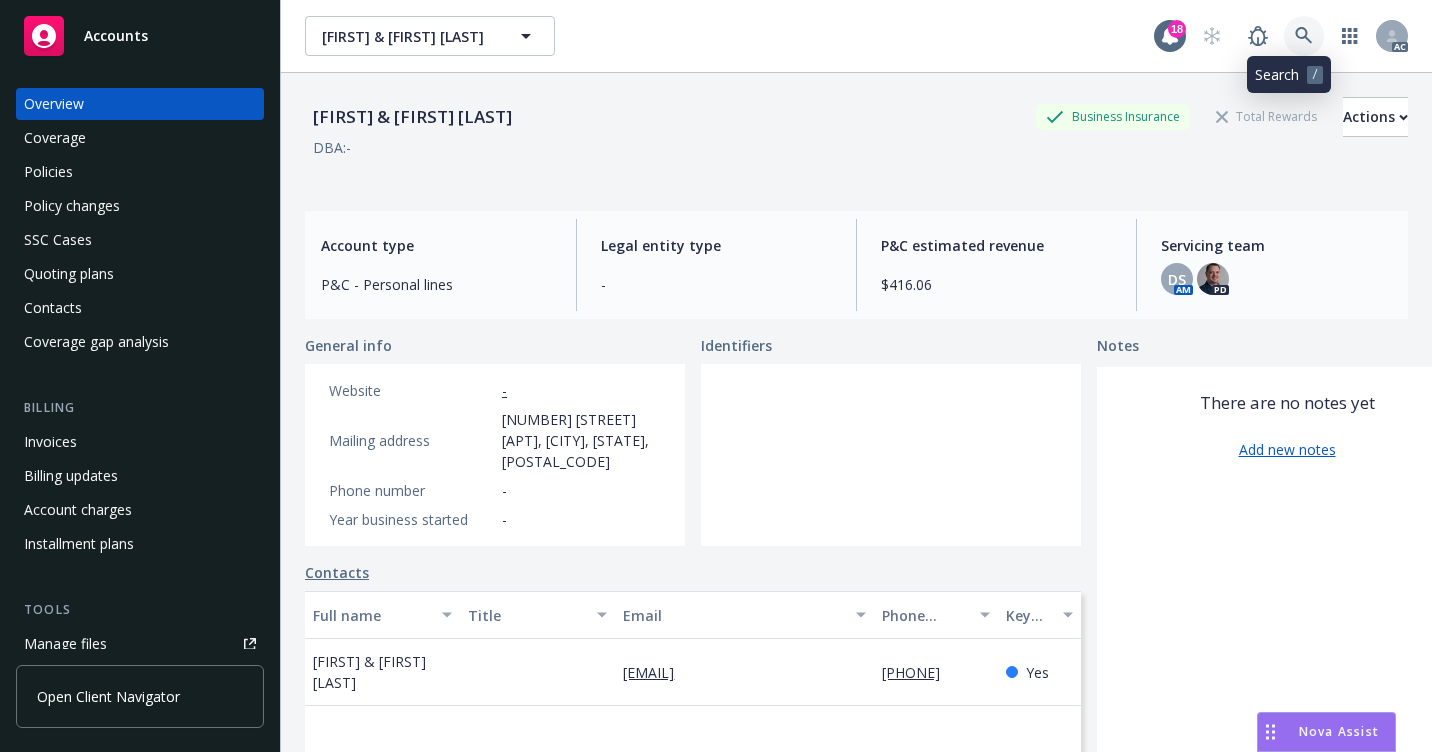 click at bounding box center [1304, 36] 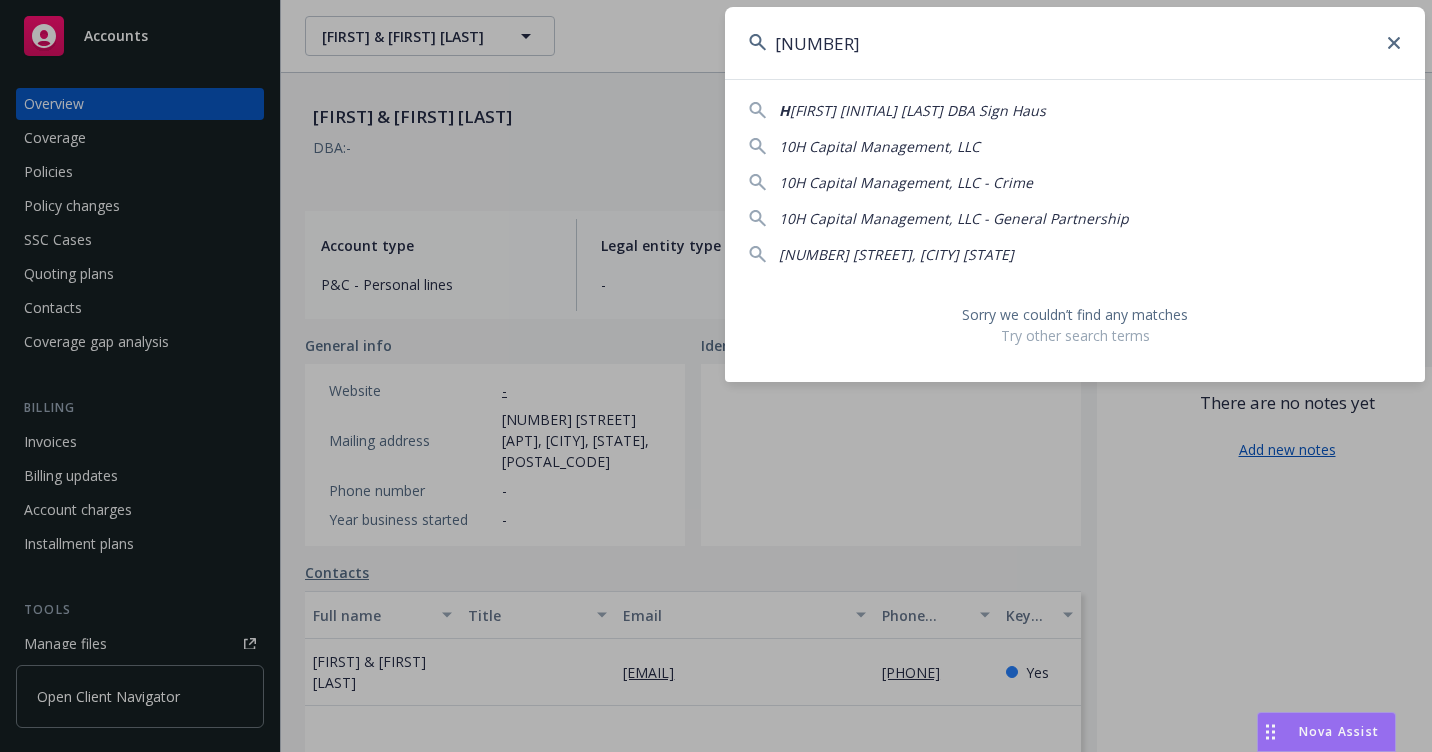 type on "[NUMBER]" 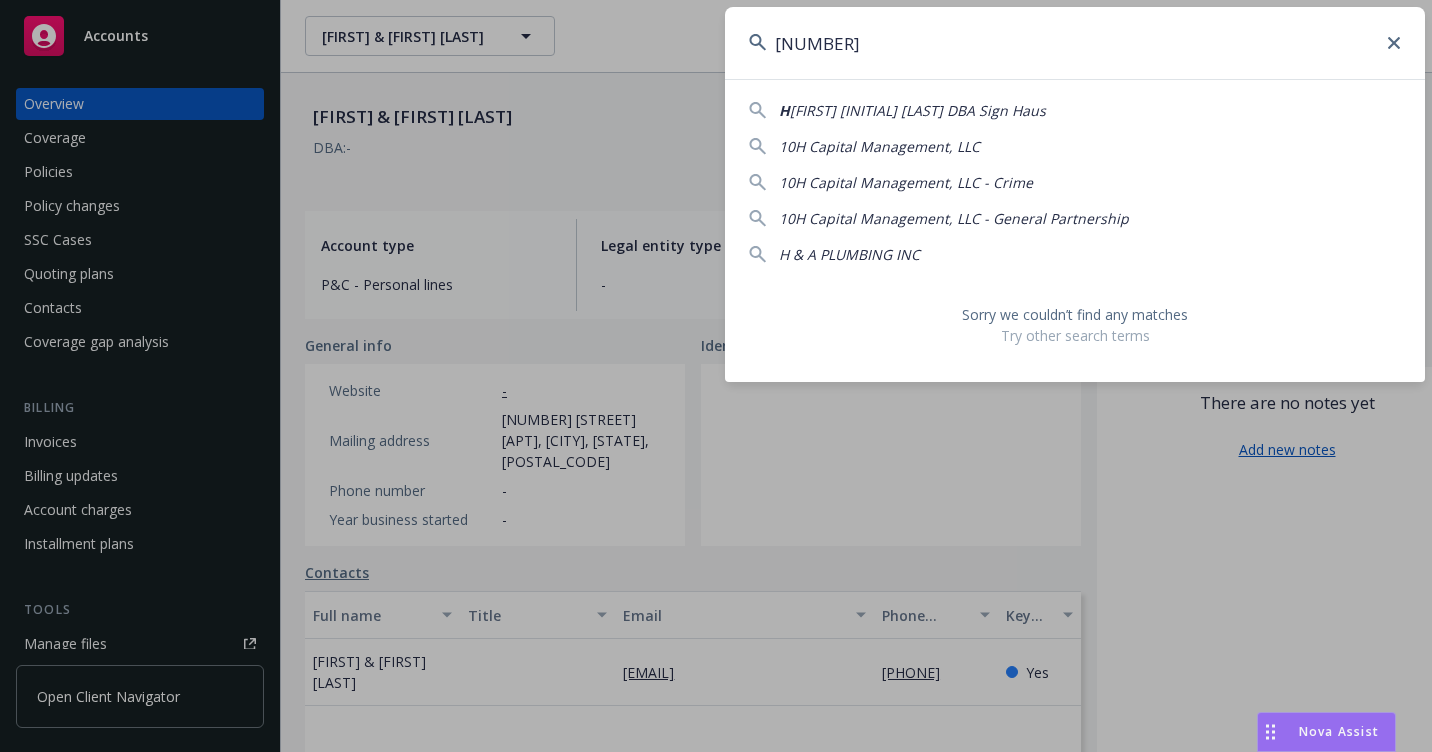 click on "[NUMBER]" at bounding box center (1075, 43) 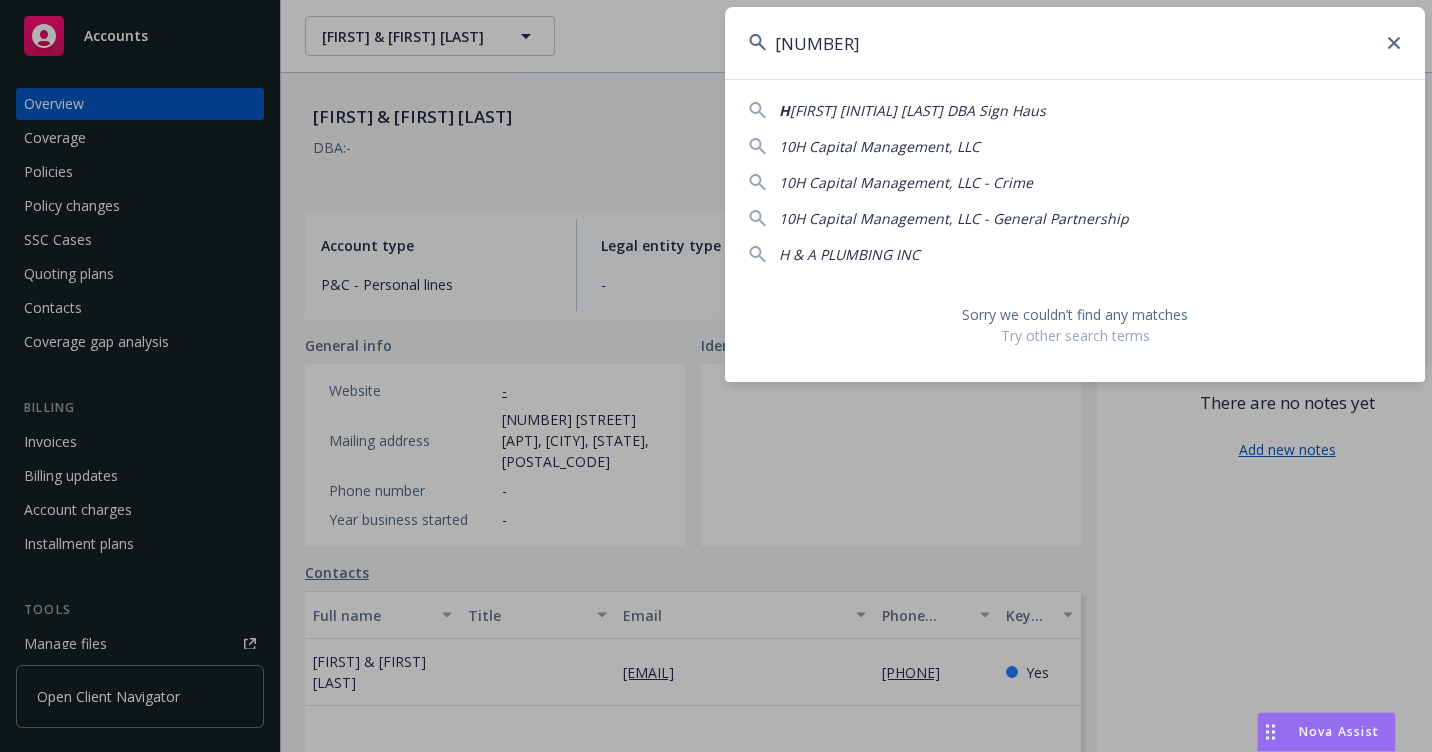 click on "[NUMBER]" at bounding box center (1075, 43) 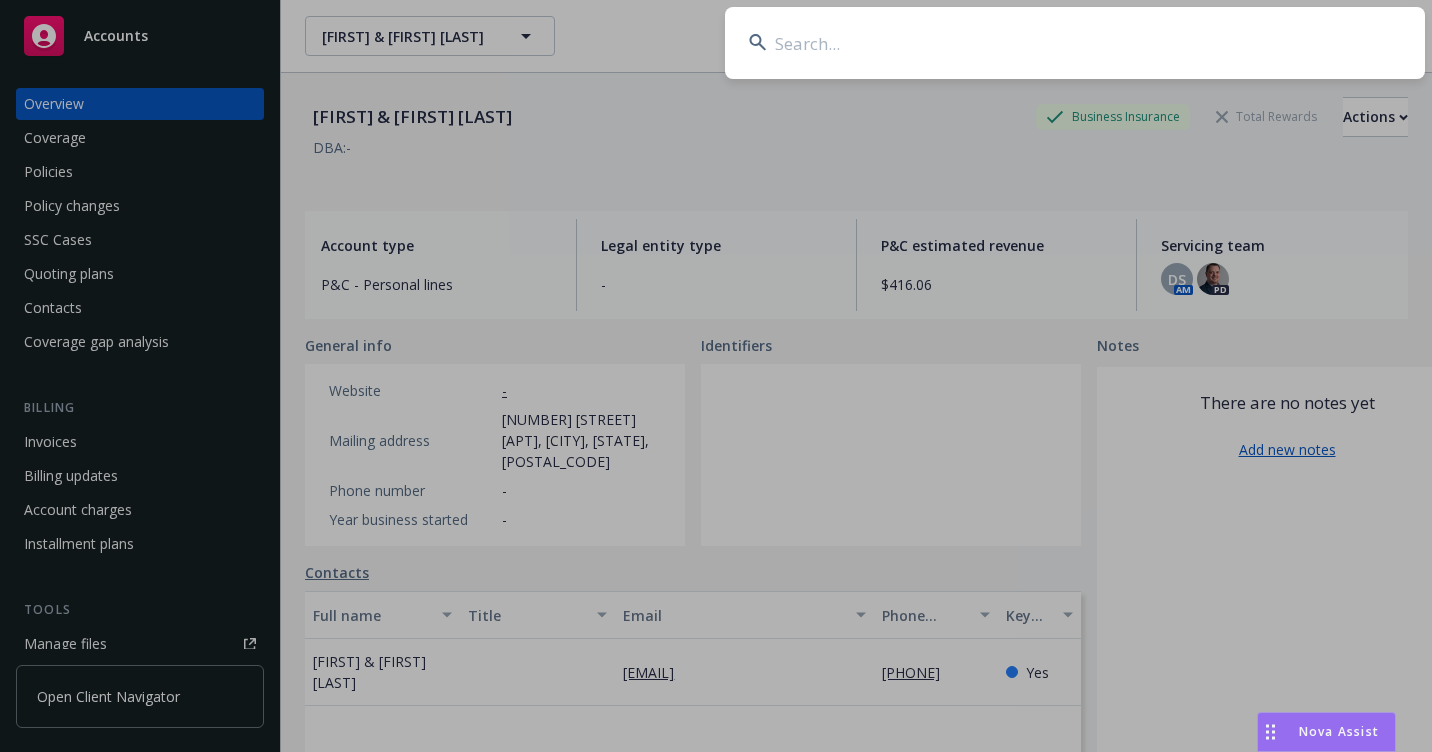 paste on "[NUMBER] [NUMBER] [NUMBER]" 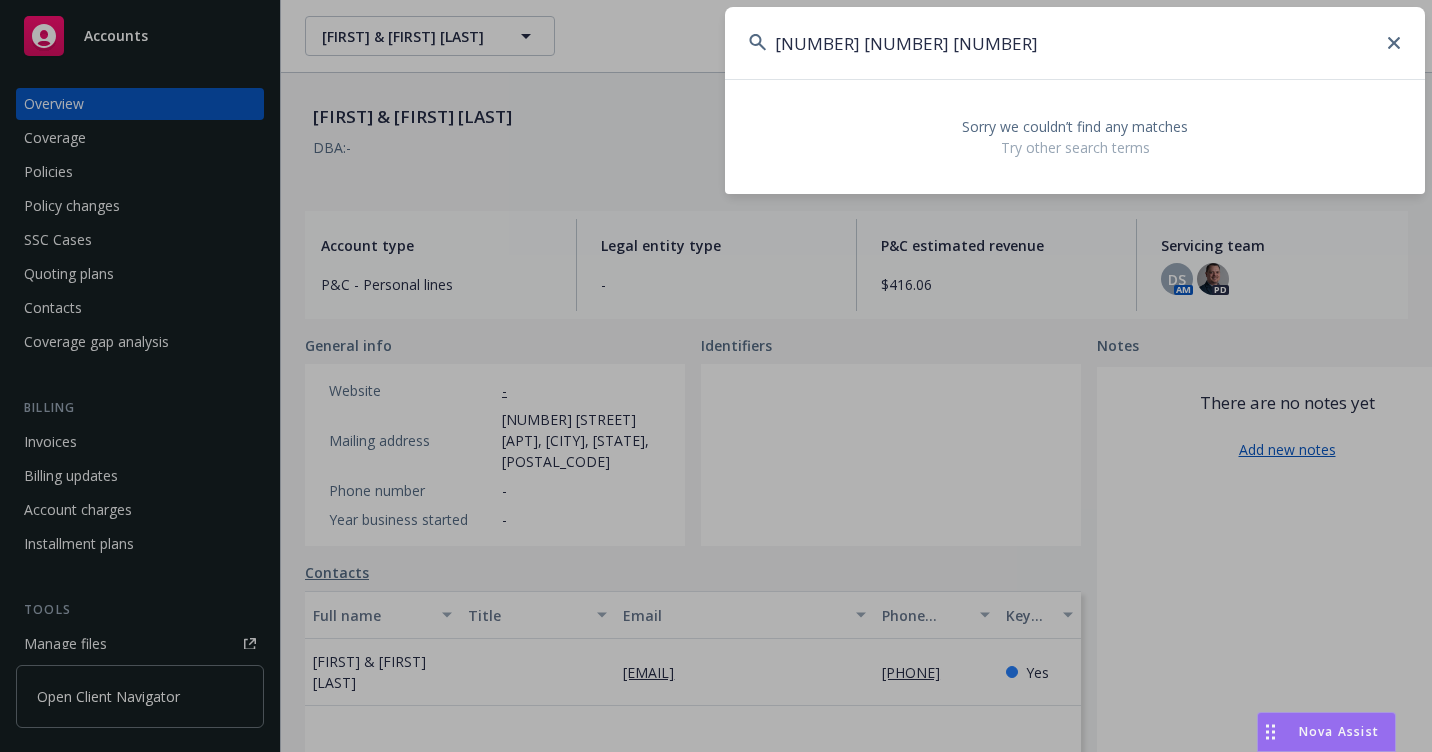 drag, startPoint x: 1031, startPoint y: 33, endPoint x: 735, endPoint y: 71, distance: 298.42923 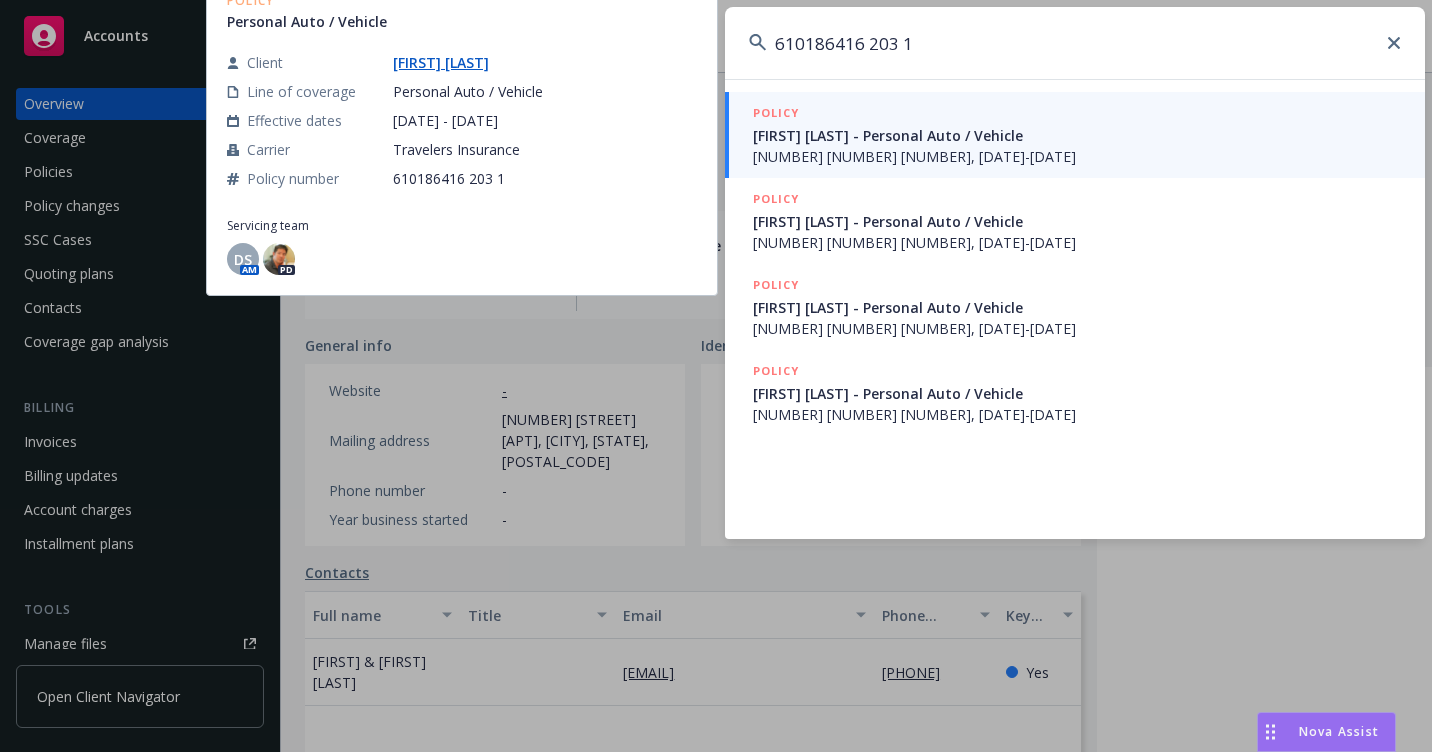 type on "610186416 203 1" 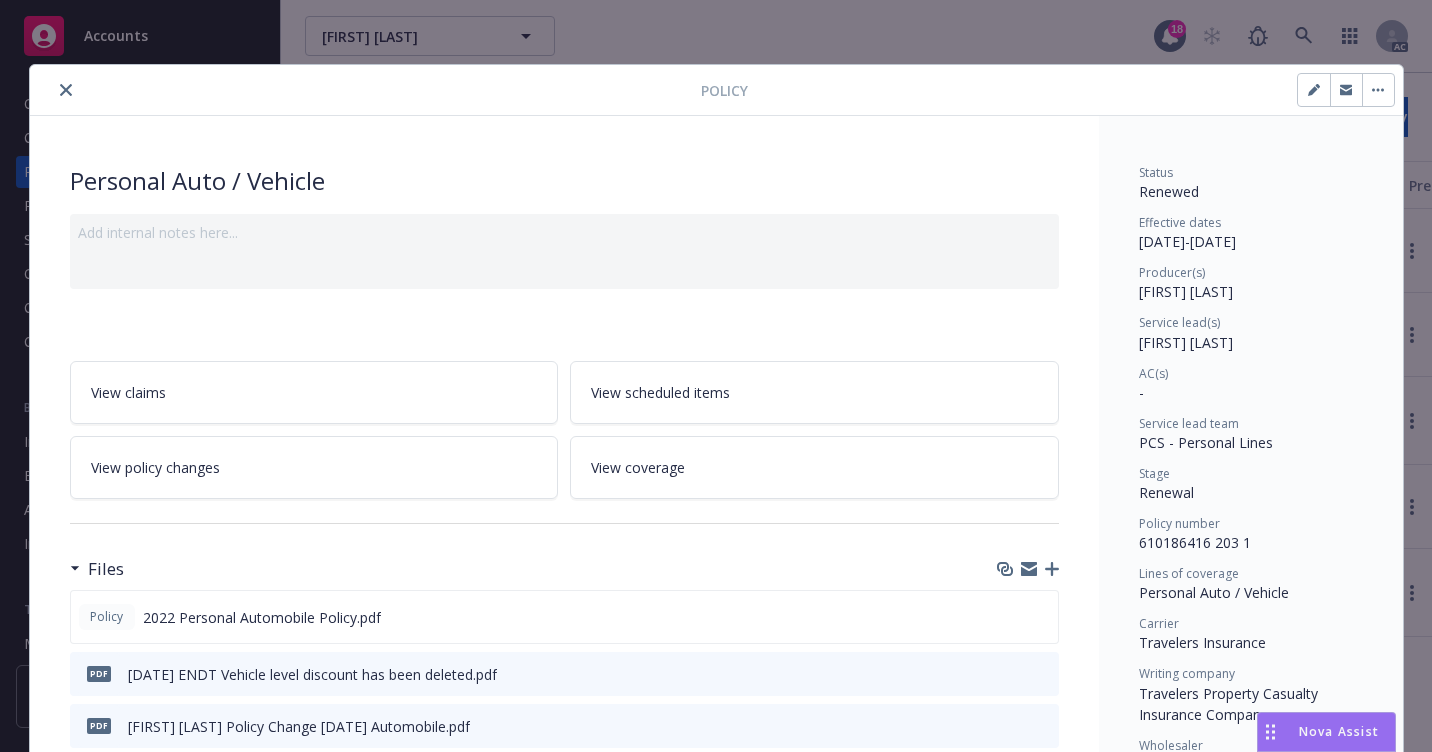 click 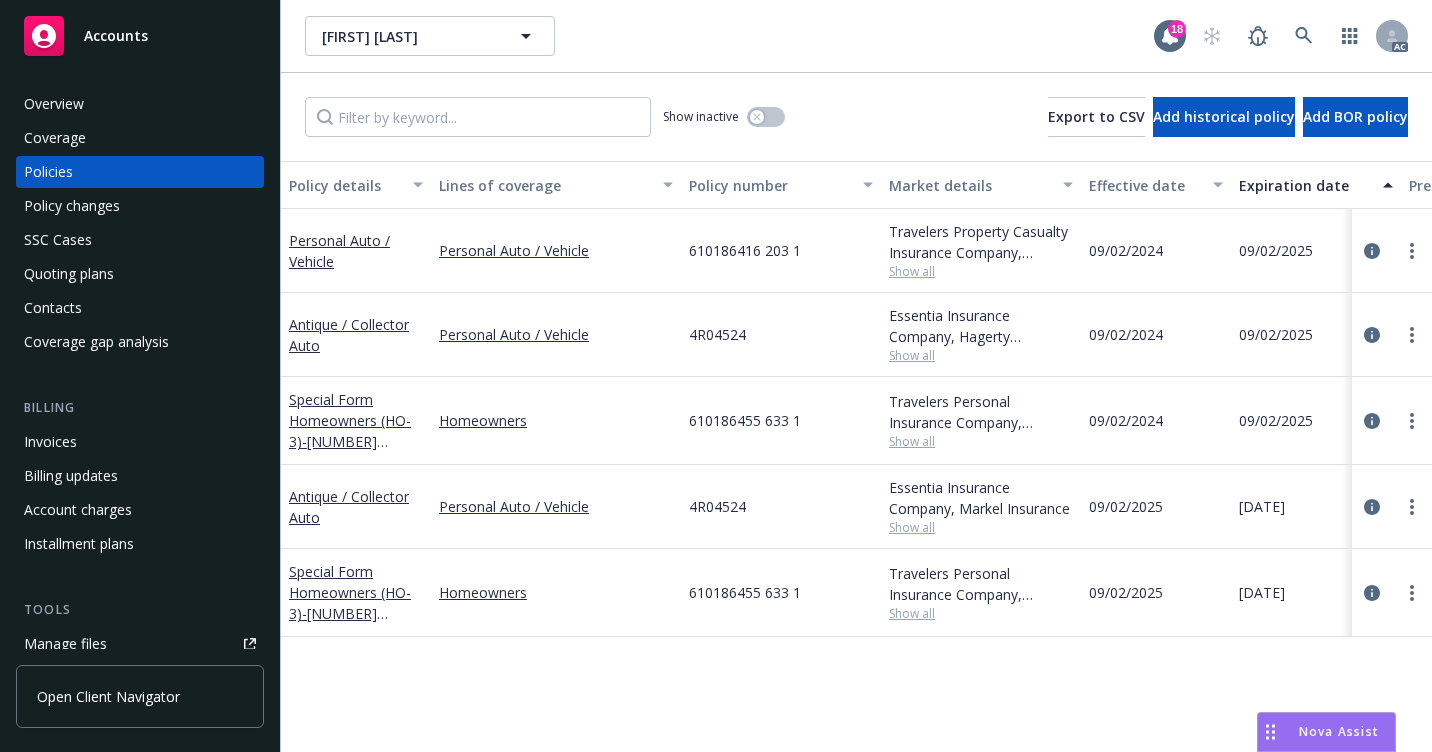 click on "Overview" at bounding box center [140, 104] 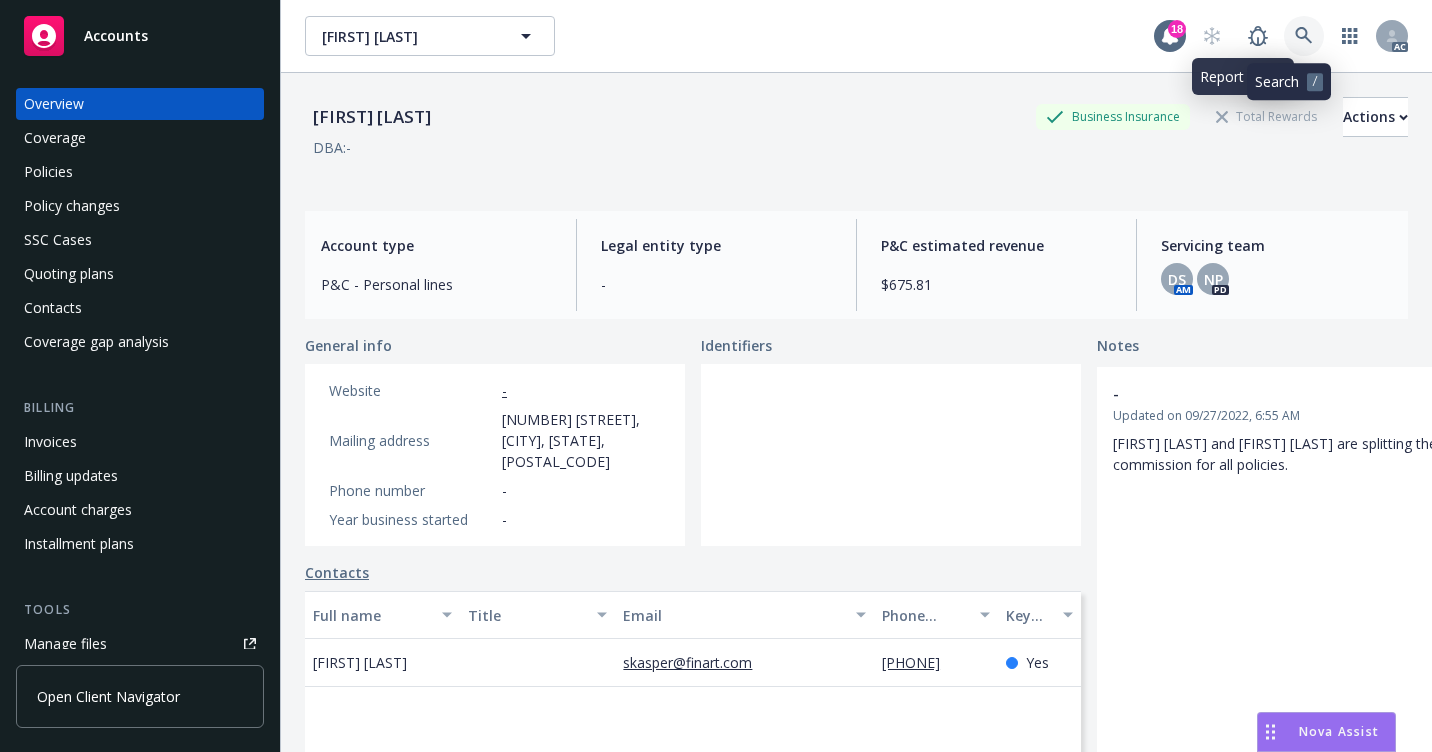 click at bounding box center [1304, 36] 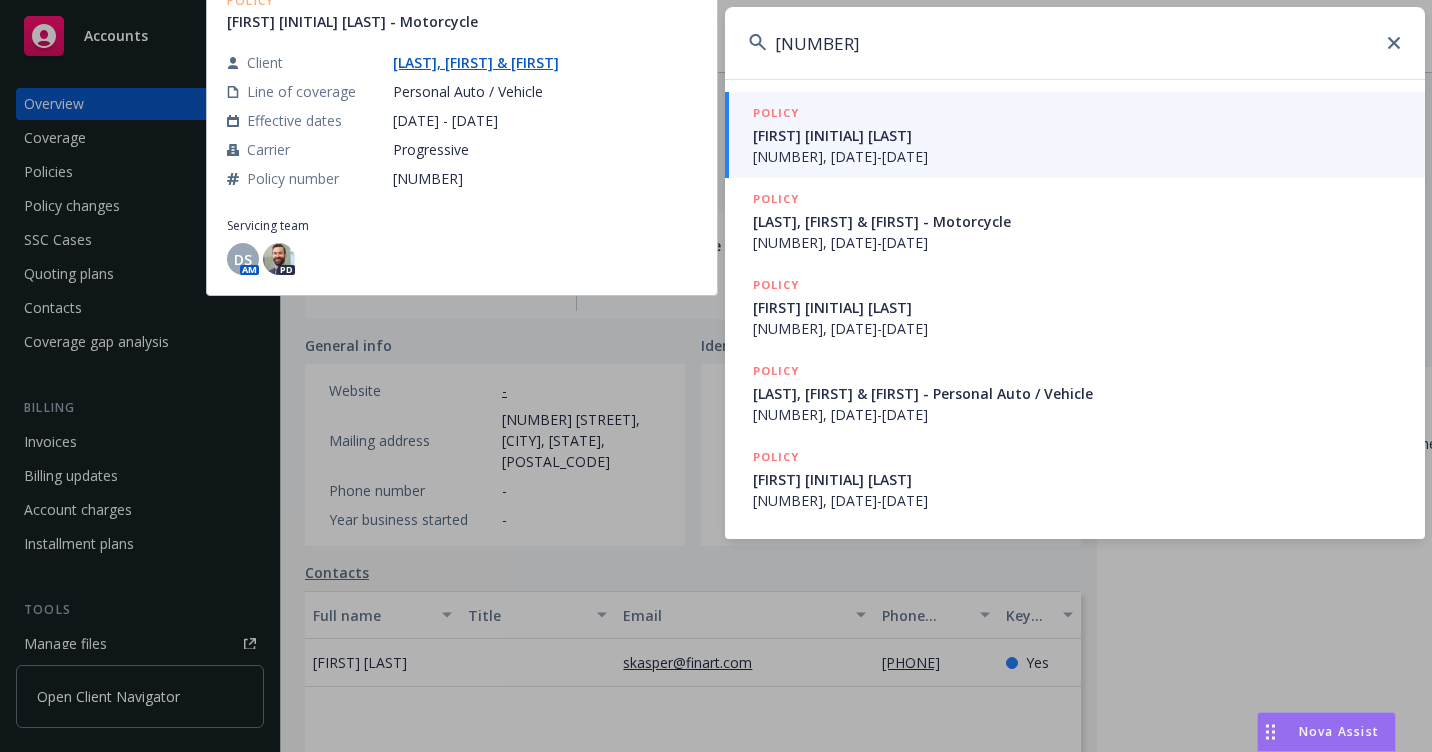 type on "[NUMBER]" 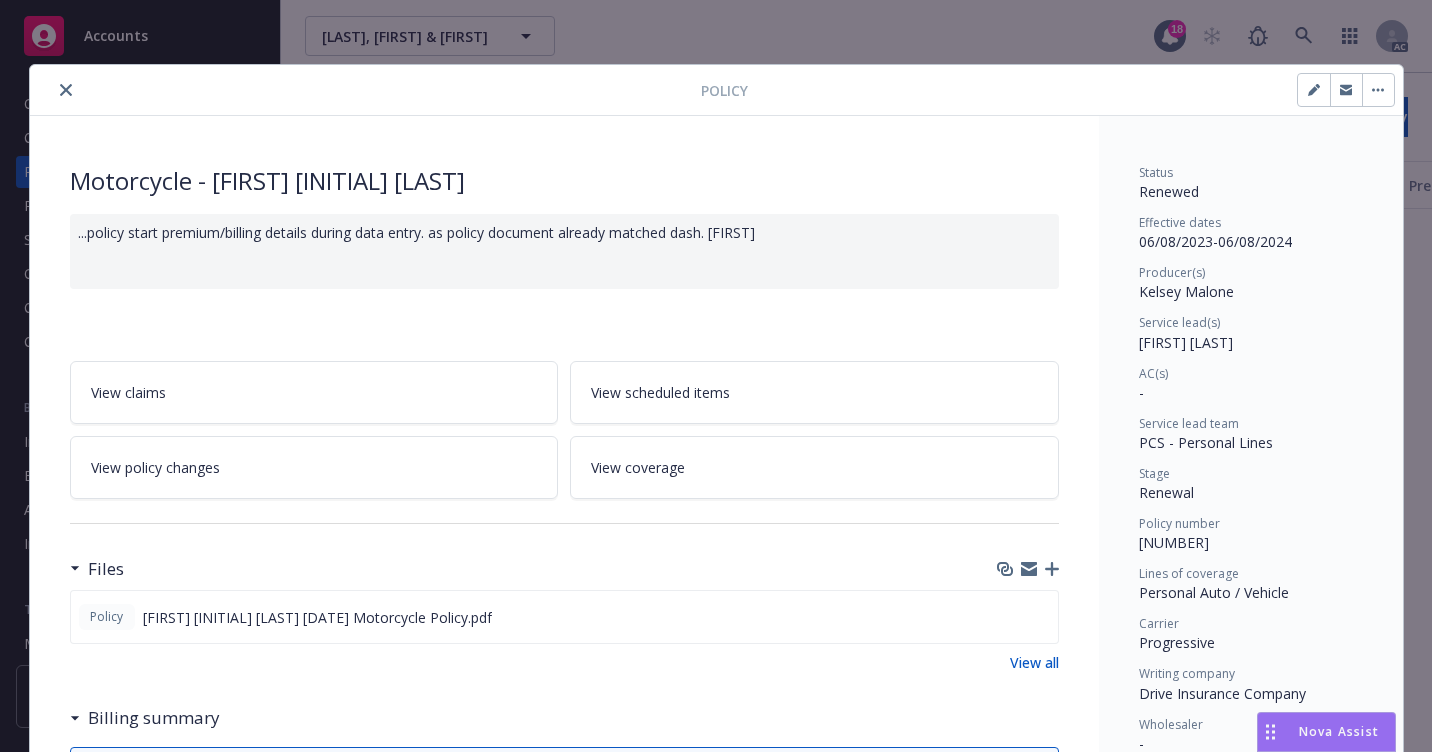 click at bounding box center (66, 90) 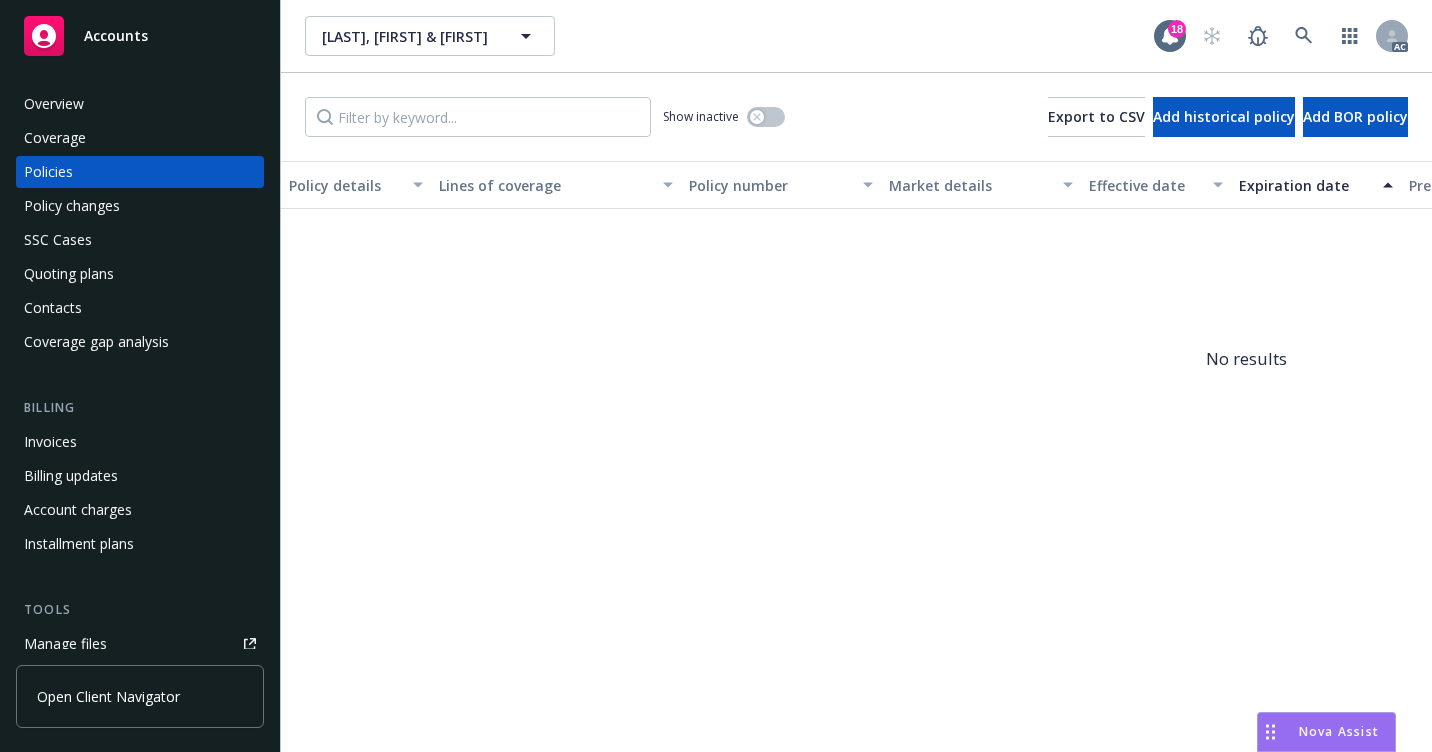 click on "Overview" at bounding box center (140, 104) 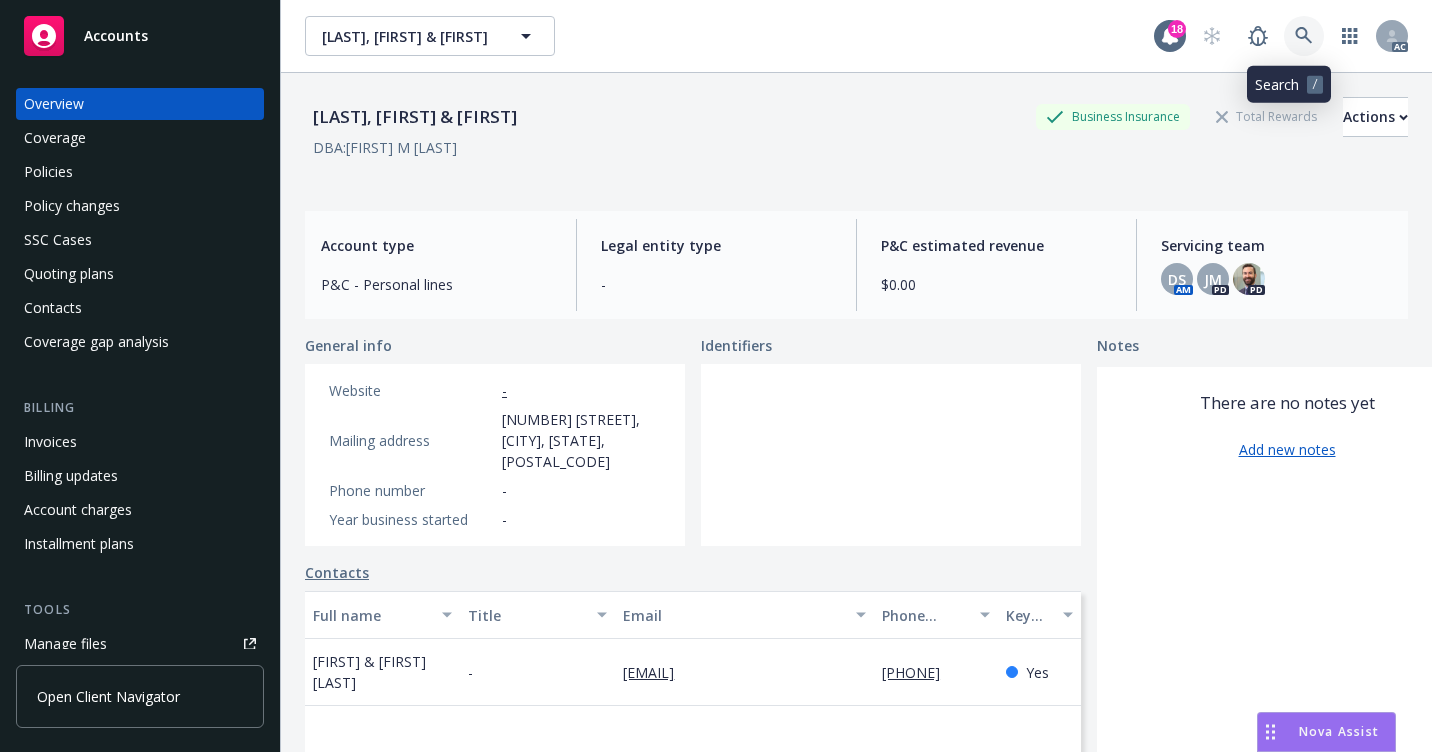 click at bounding box center [1304, 36] 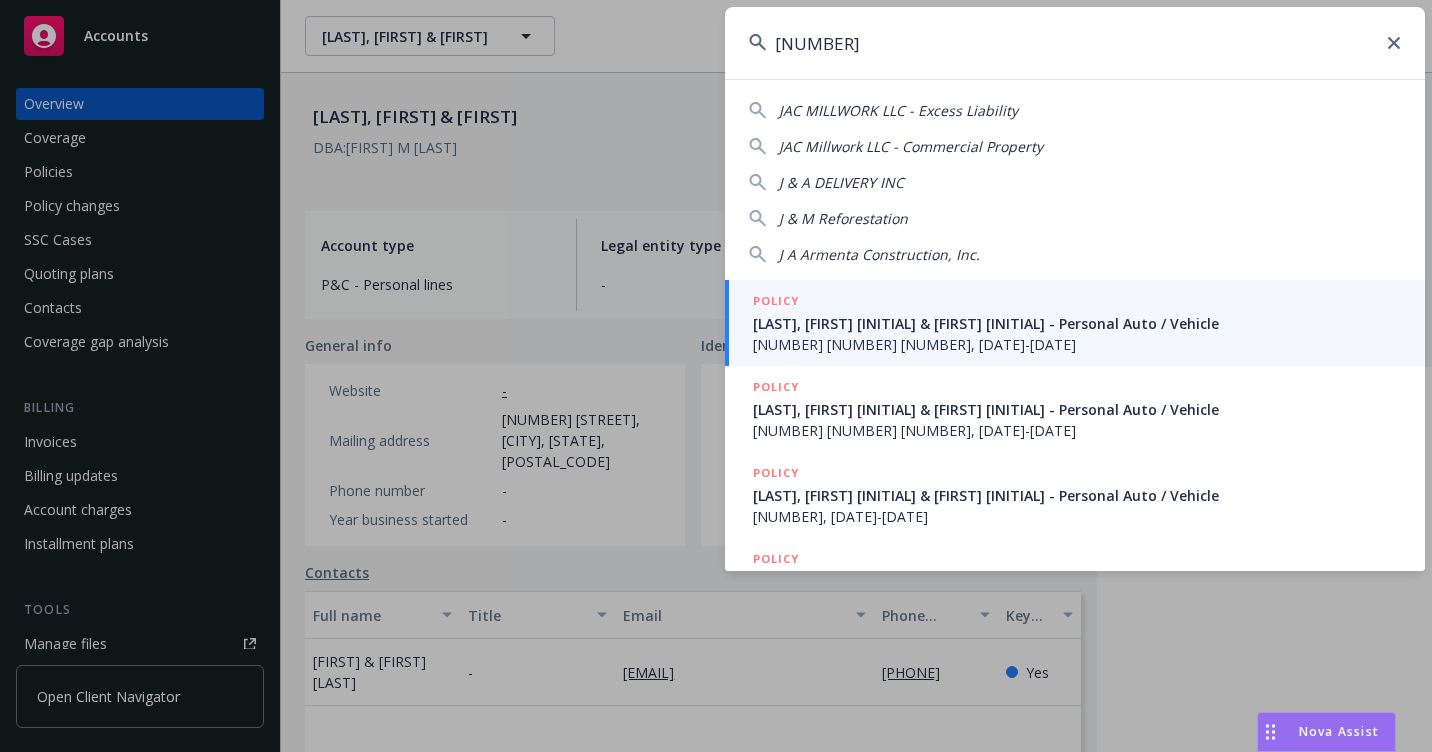 type on "[NUMBER]" 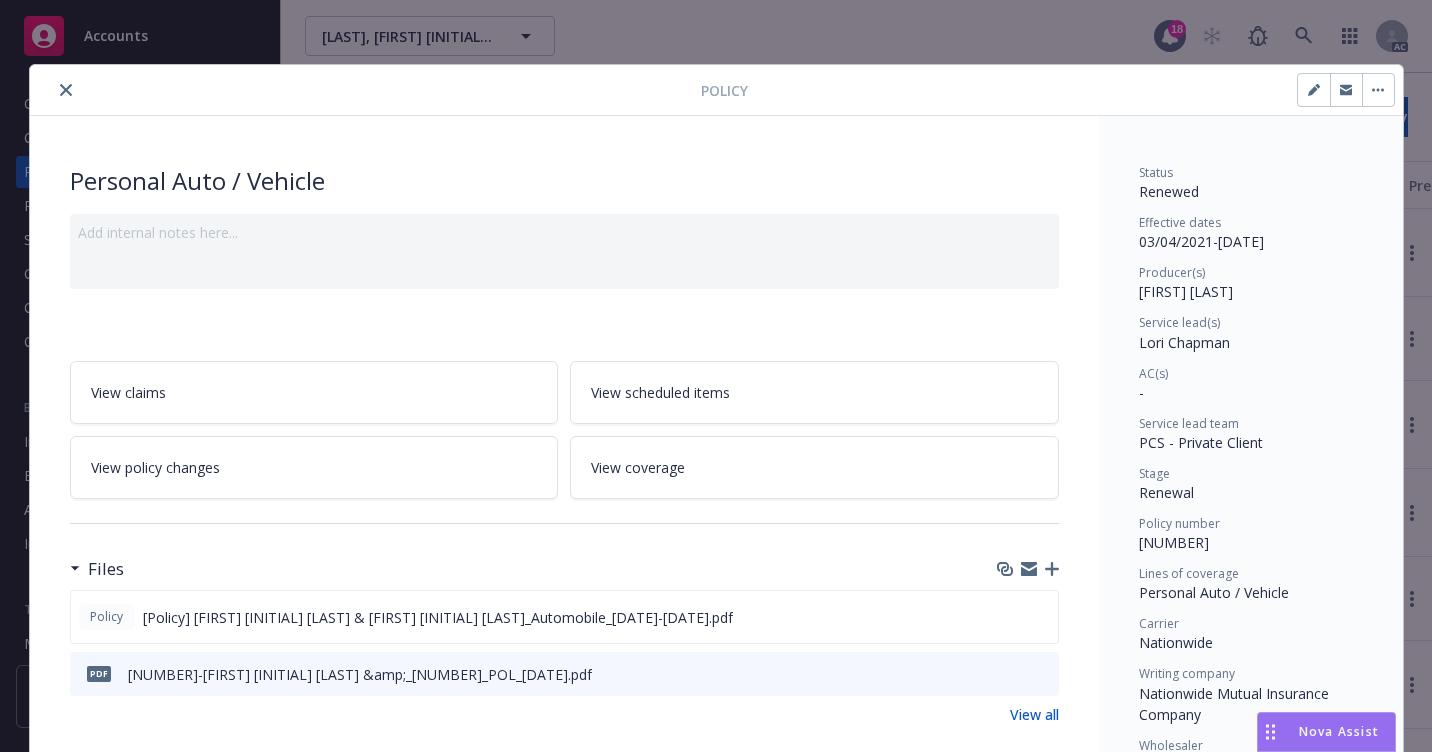 click at bounding box center [66, 90] 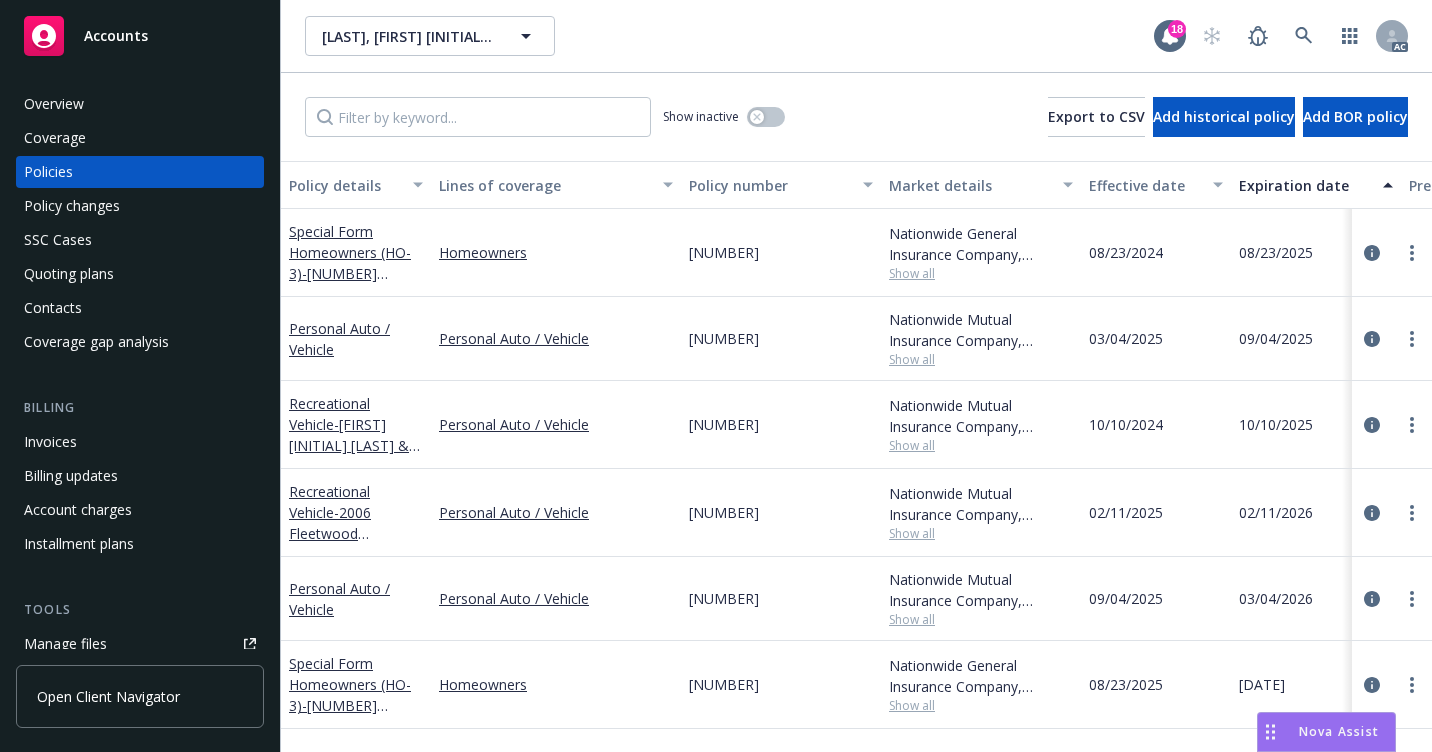 click on "Overview" at bounding box center (140, 104) 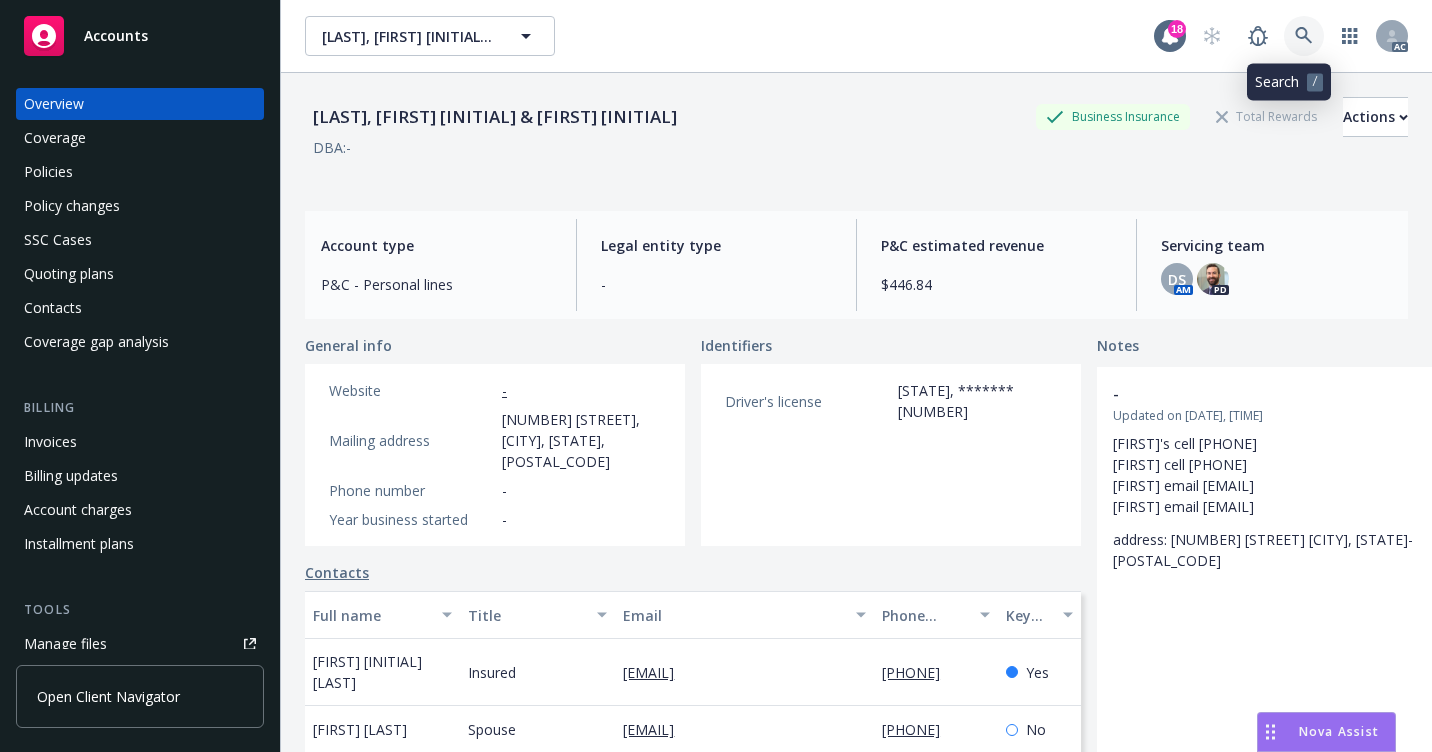 click 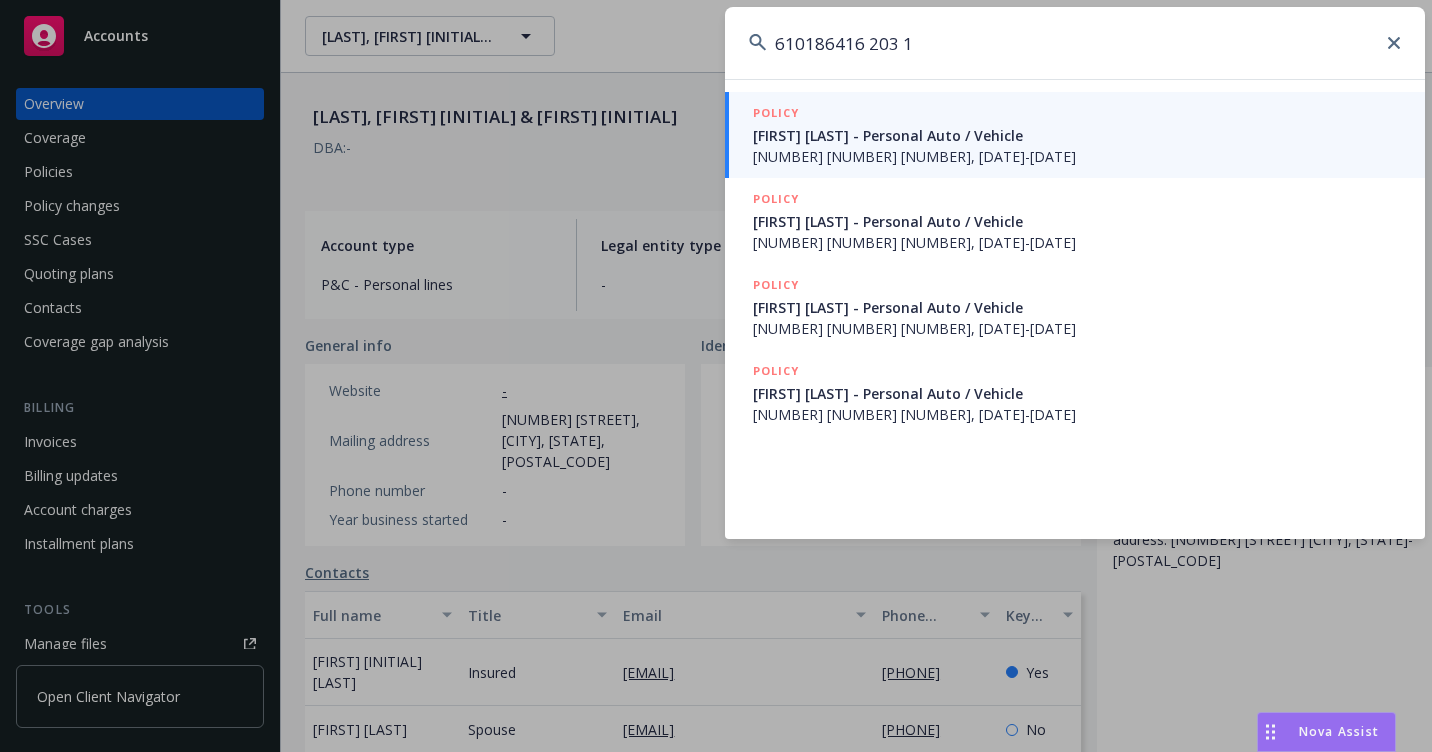 type on "610186416 203 1" 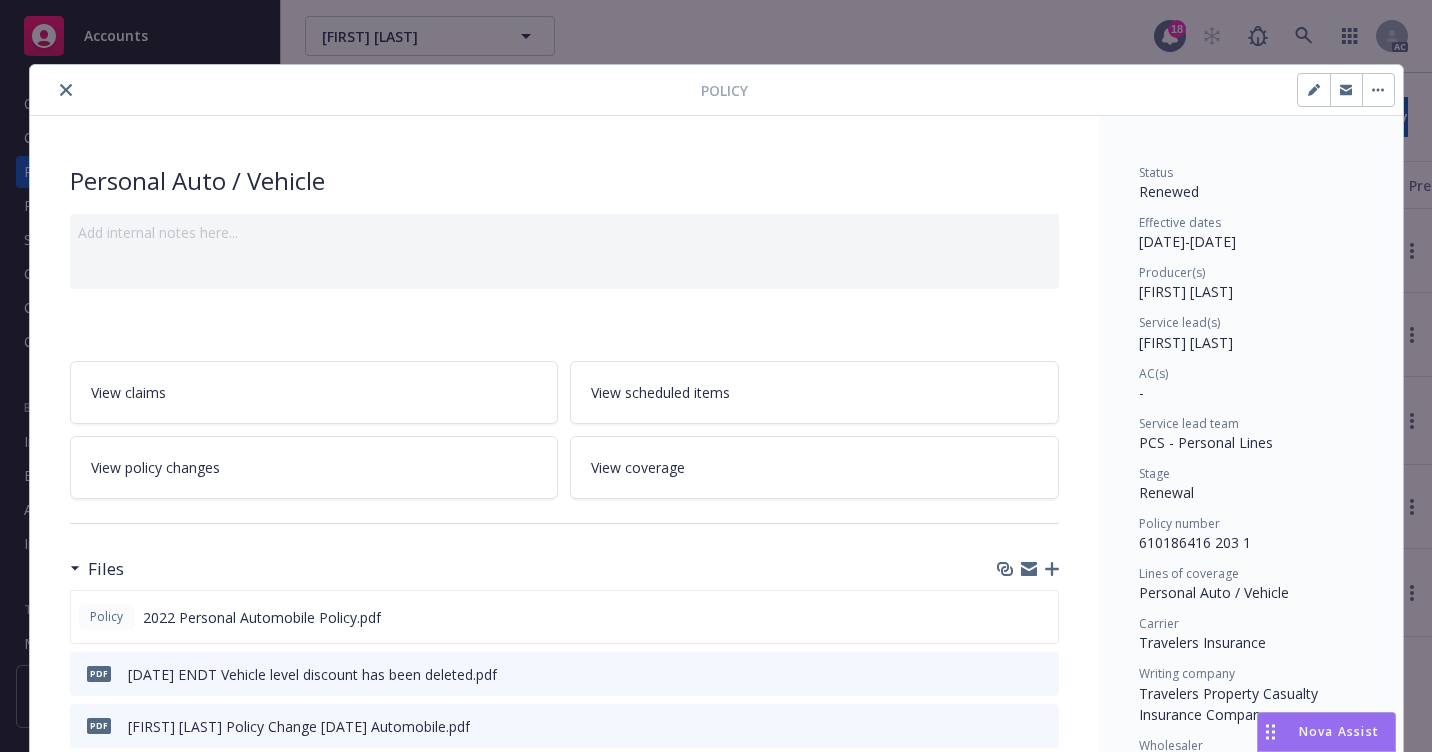 click 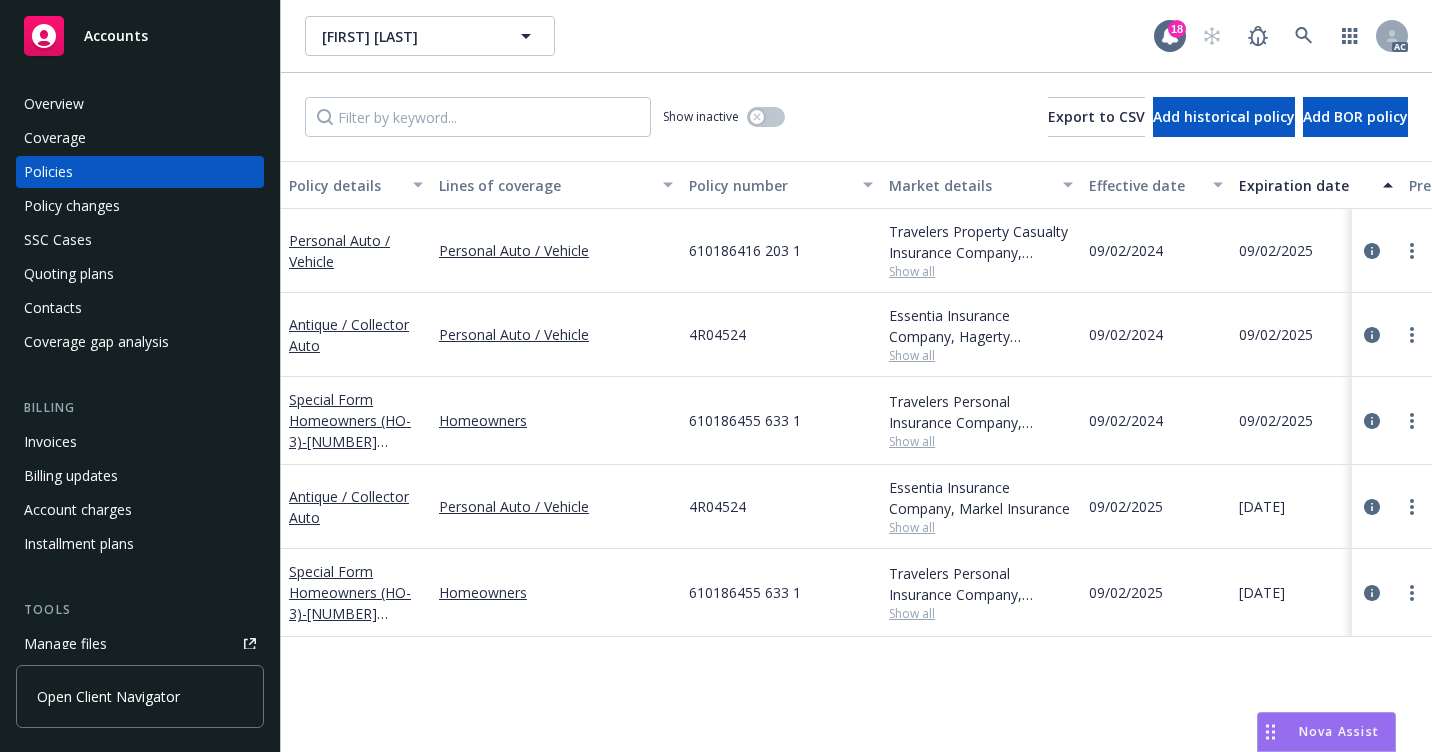 click on "Overview" at bounding box center (140, 104) 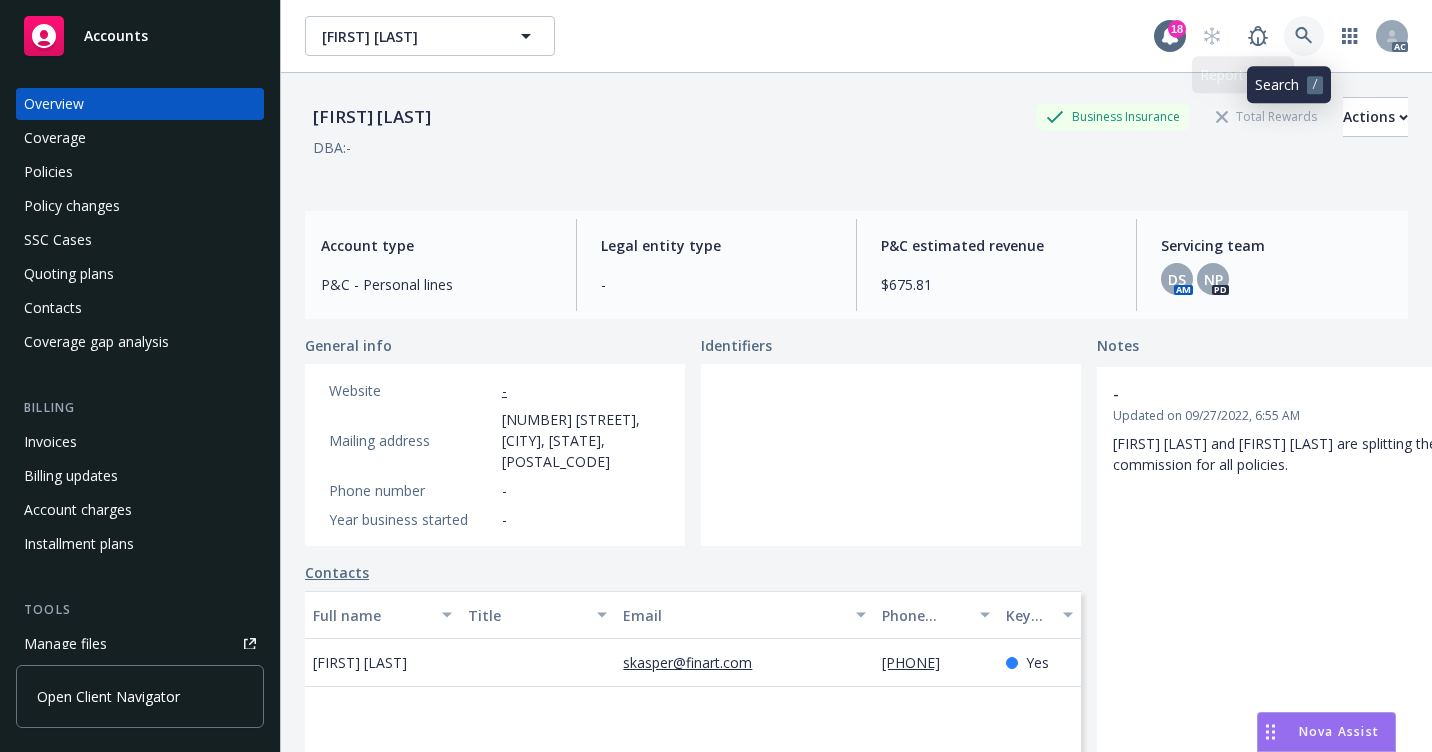 click at bounding box center (1304, 36) 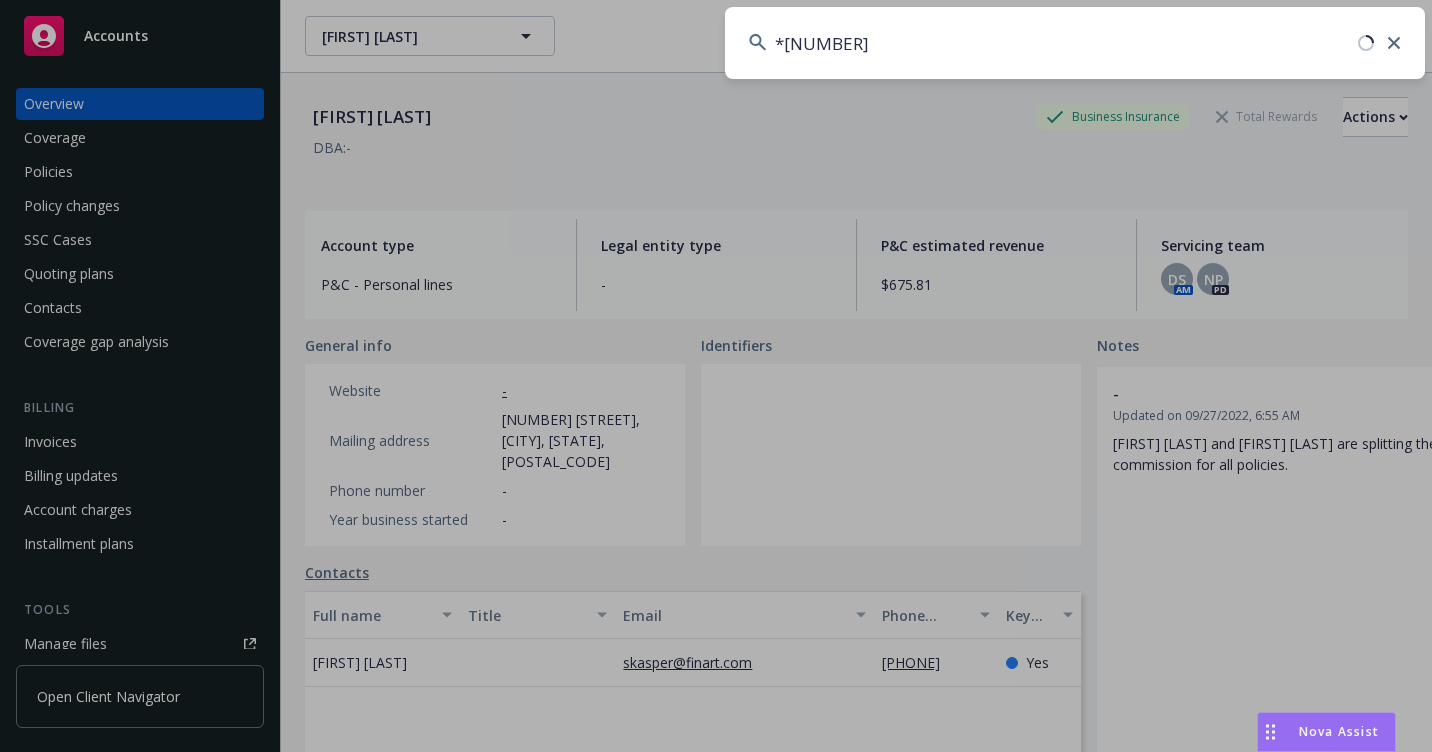 click on "*[NUMBER]" at bounding box center (1075, 43) 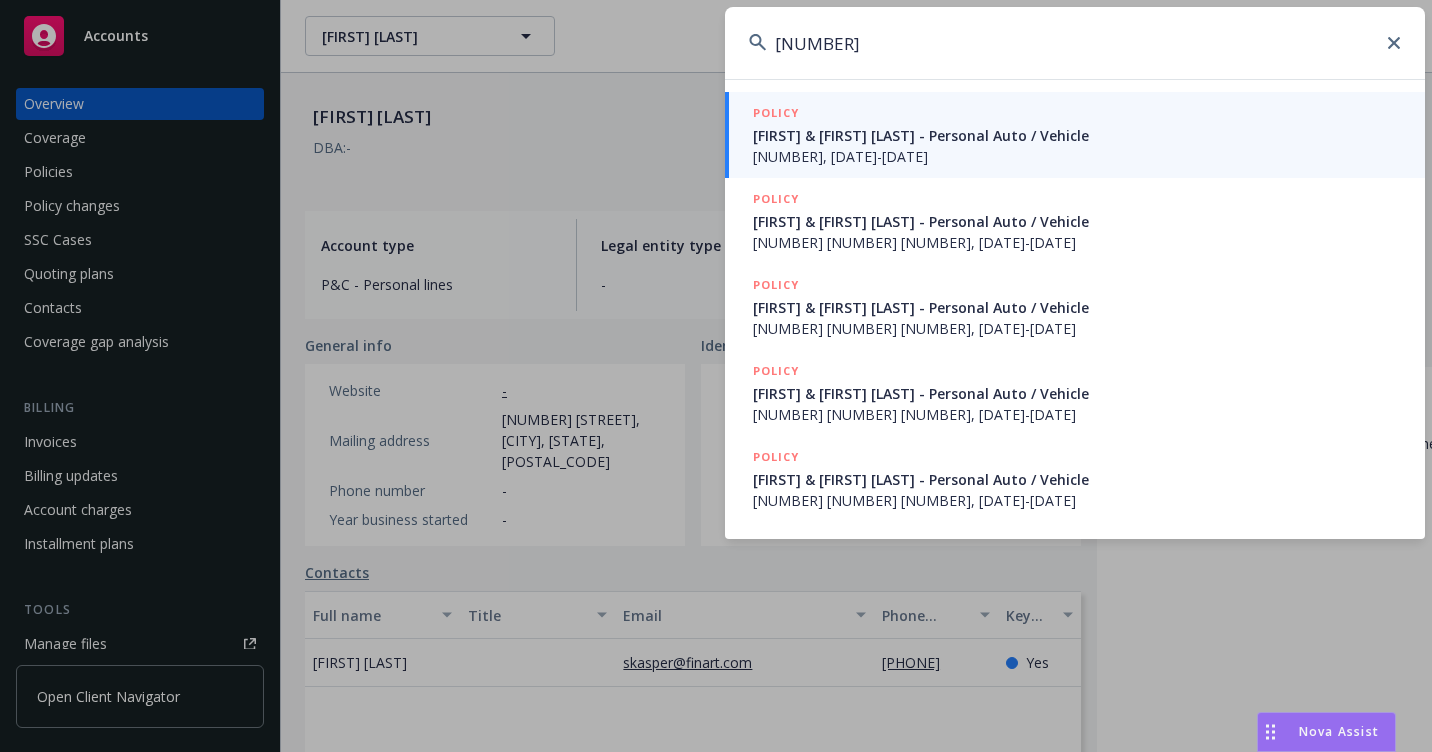 type on "[NUMBER]" 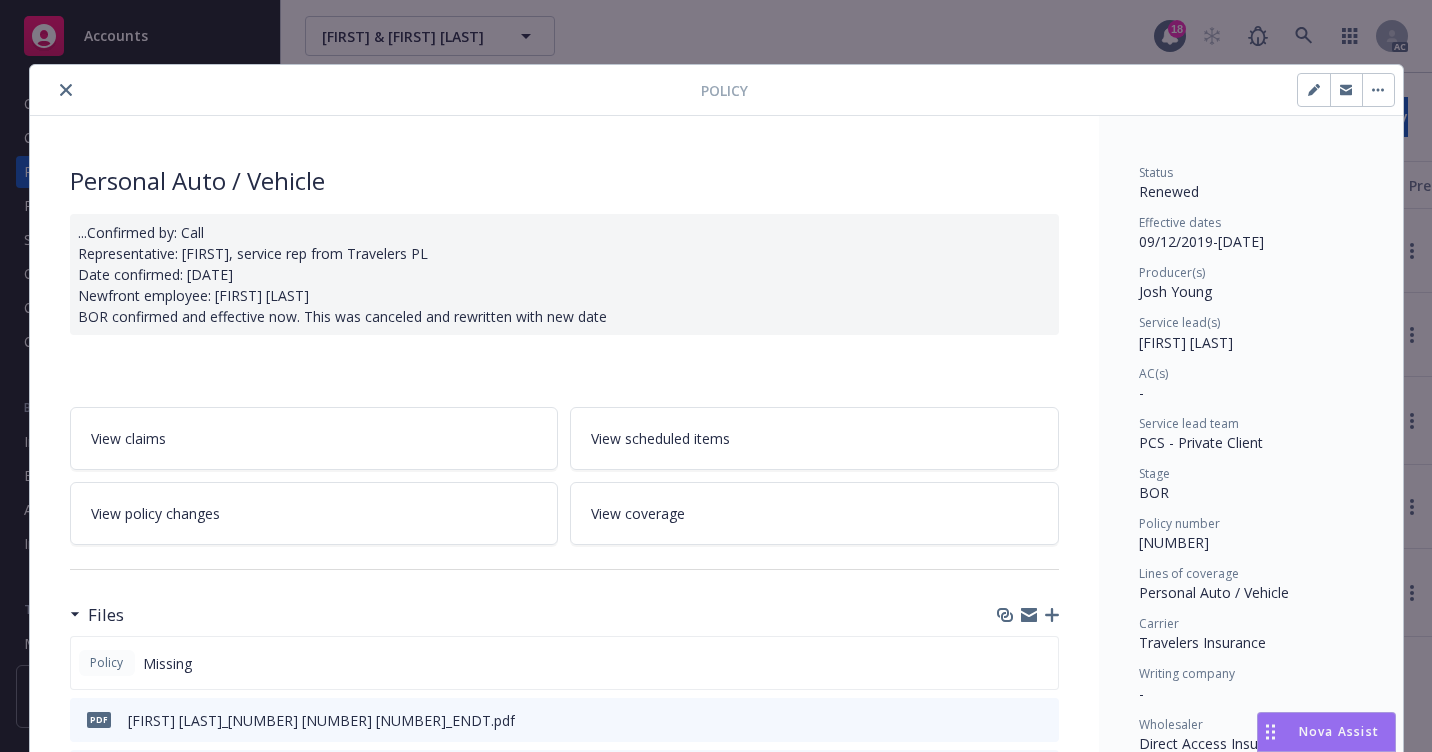 click 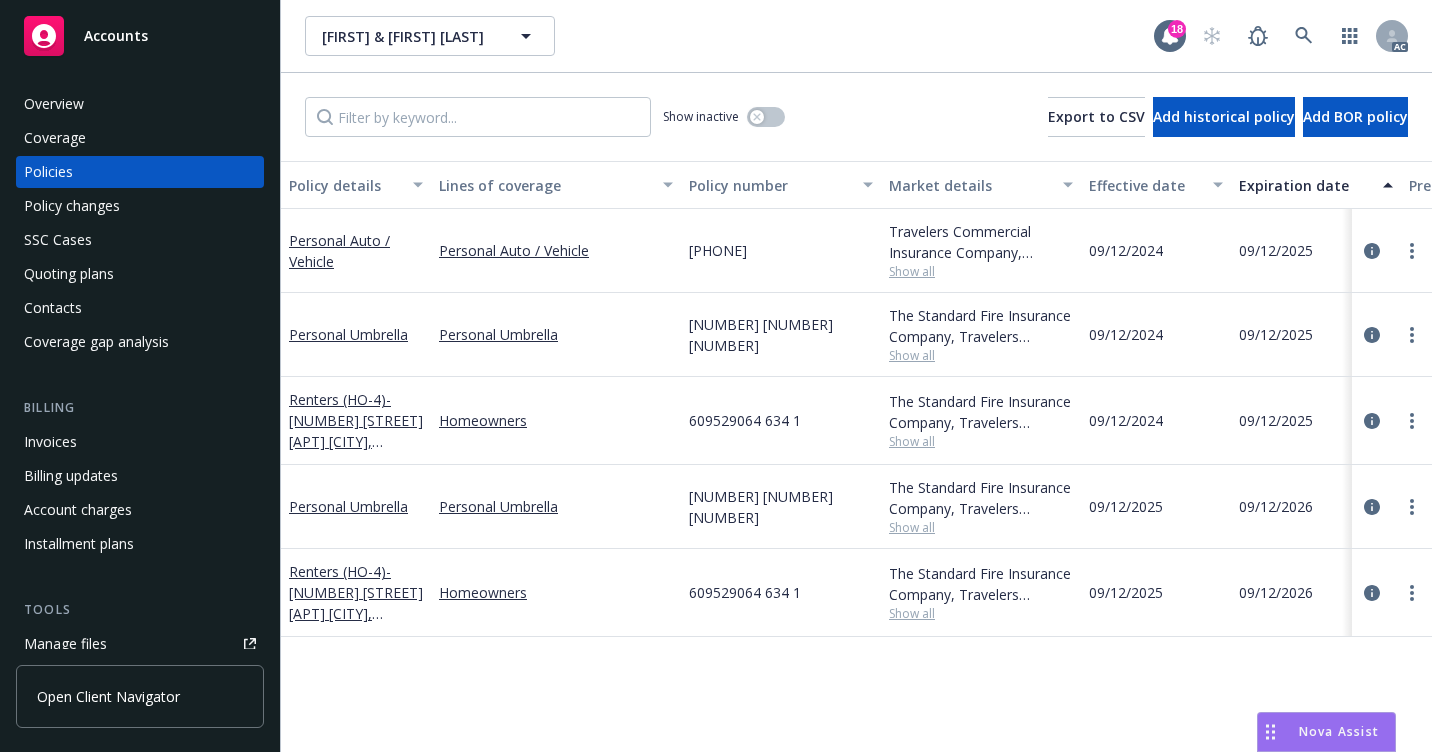 click on "Overview" at bounding box center [140, 104] 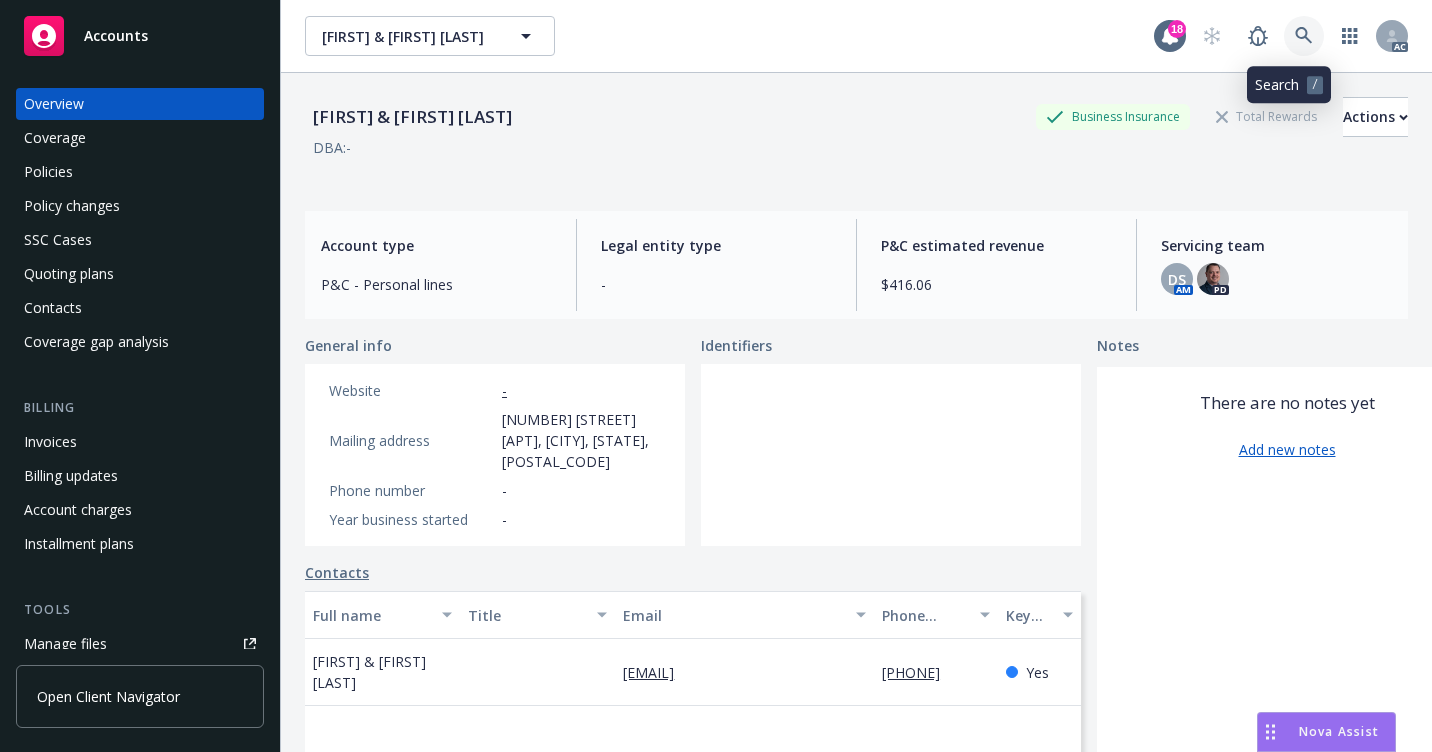 click 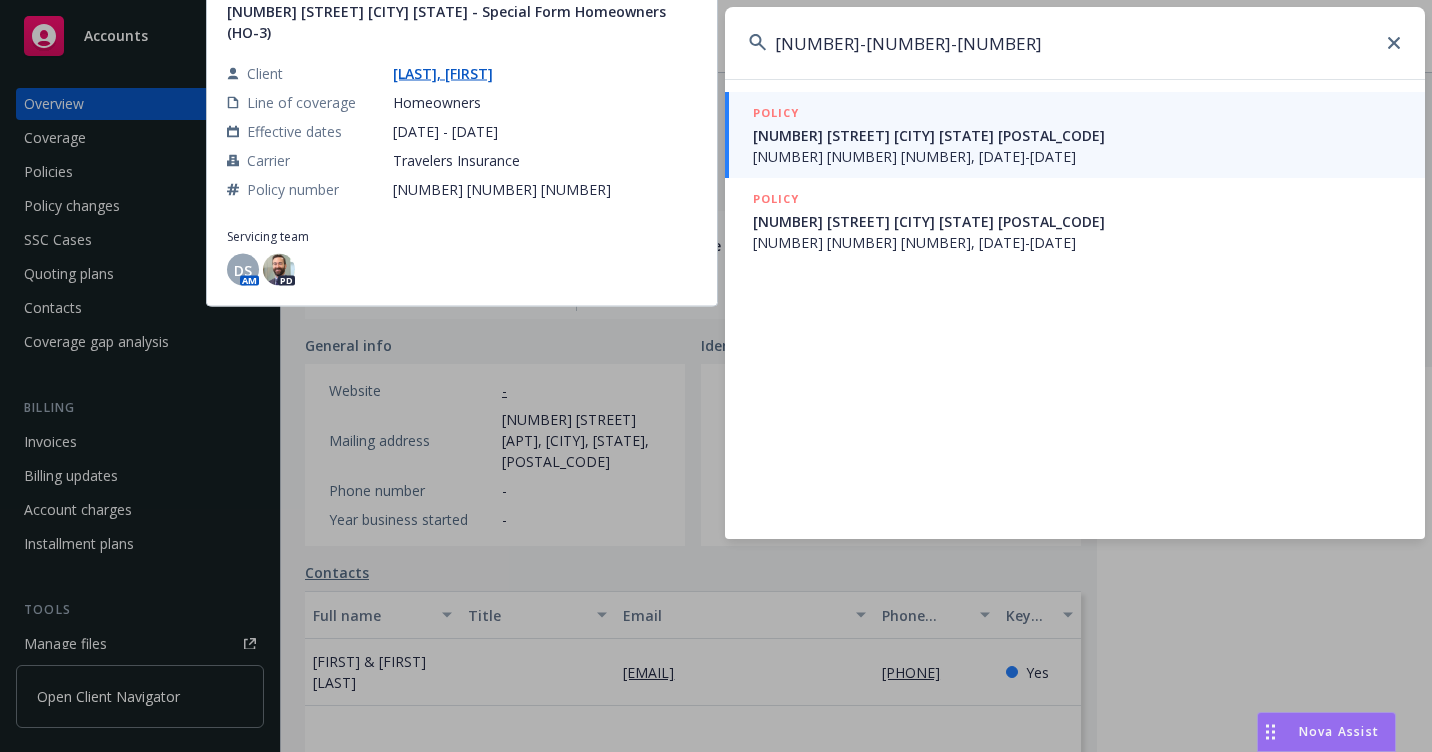 type on "[NUMBER]-[NUMBER]-[NUMBER]" 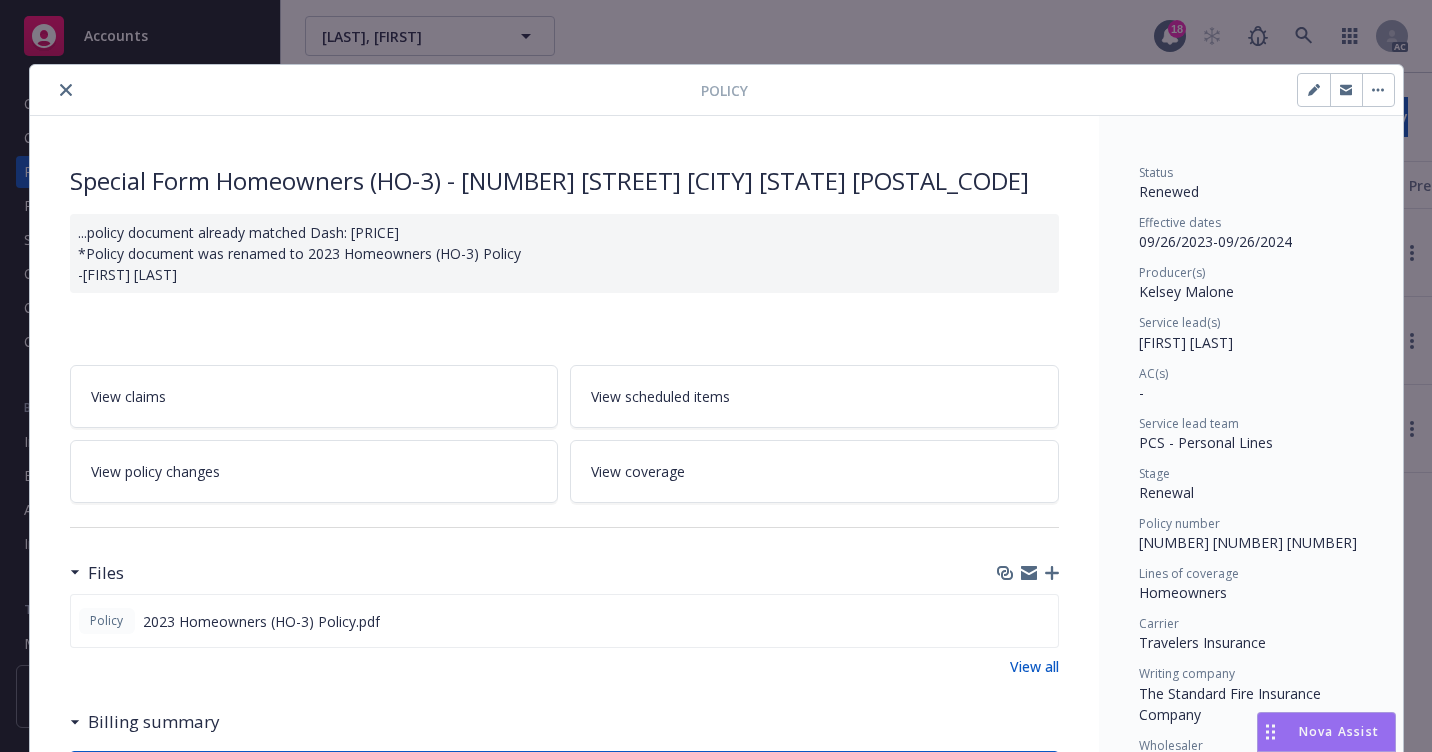 click 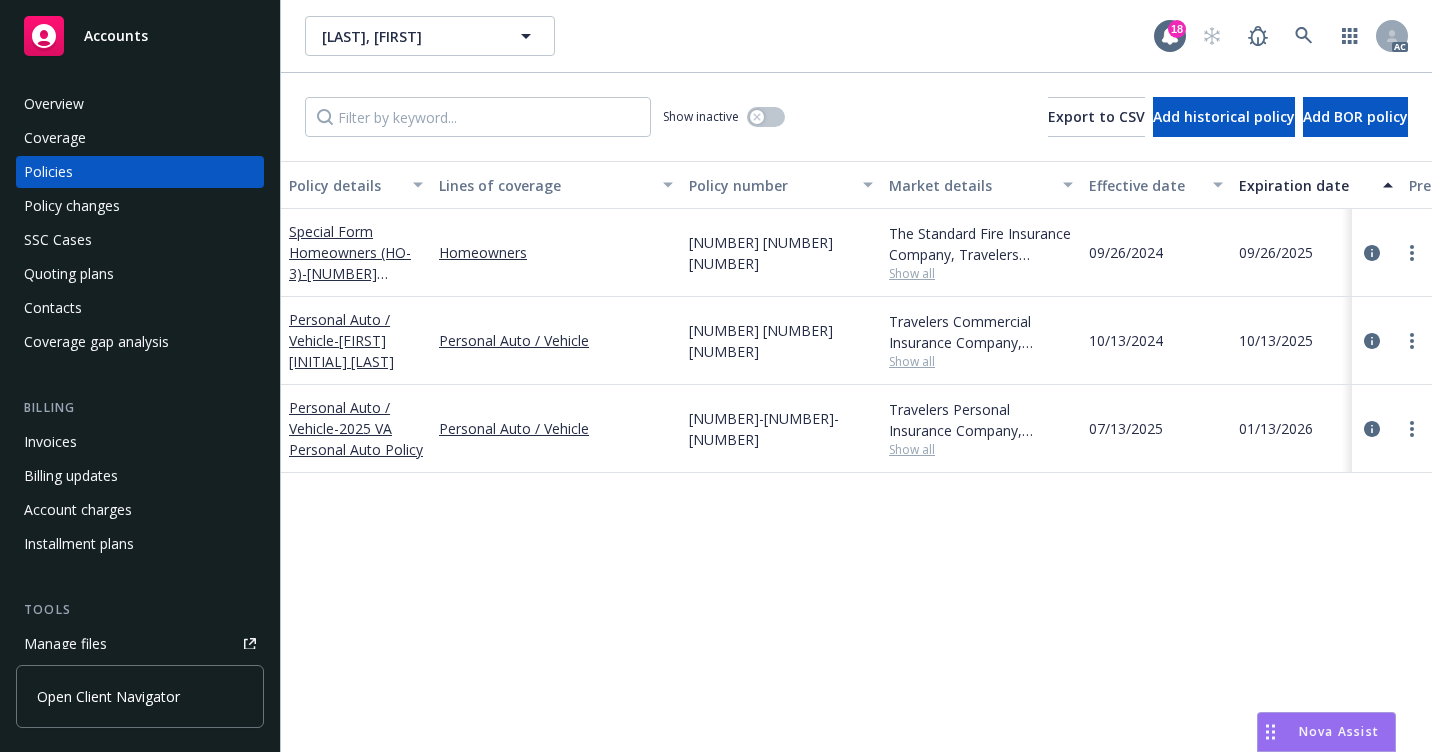 click on "Overview" at bounding box center (140, 104) 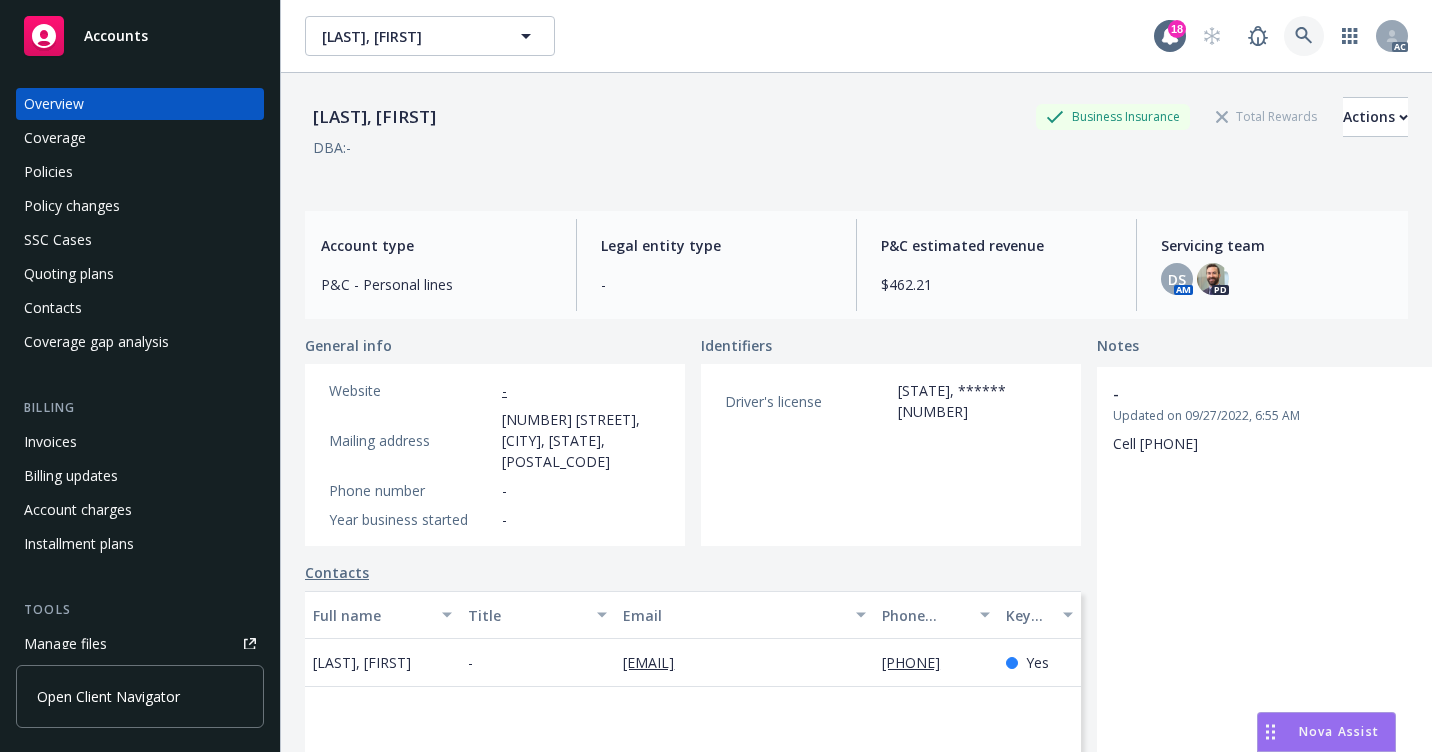 click at bounding box center [1304, 36] 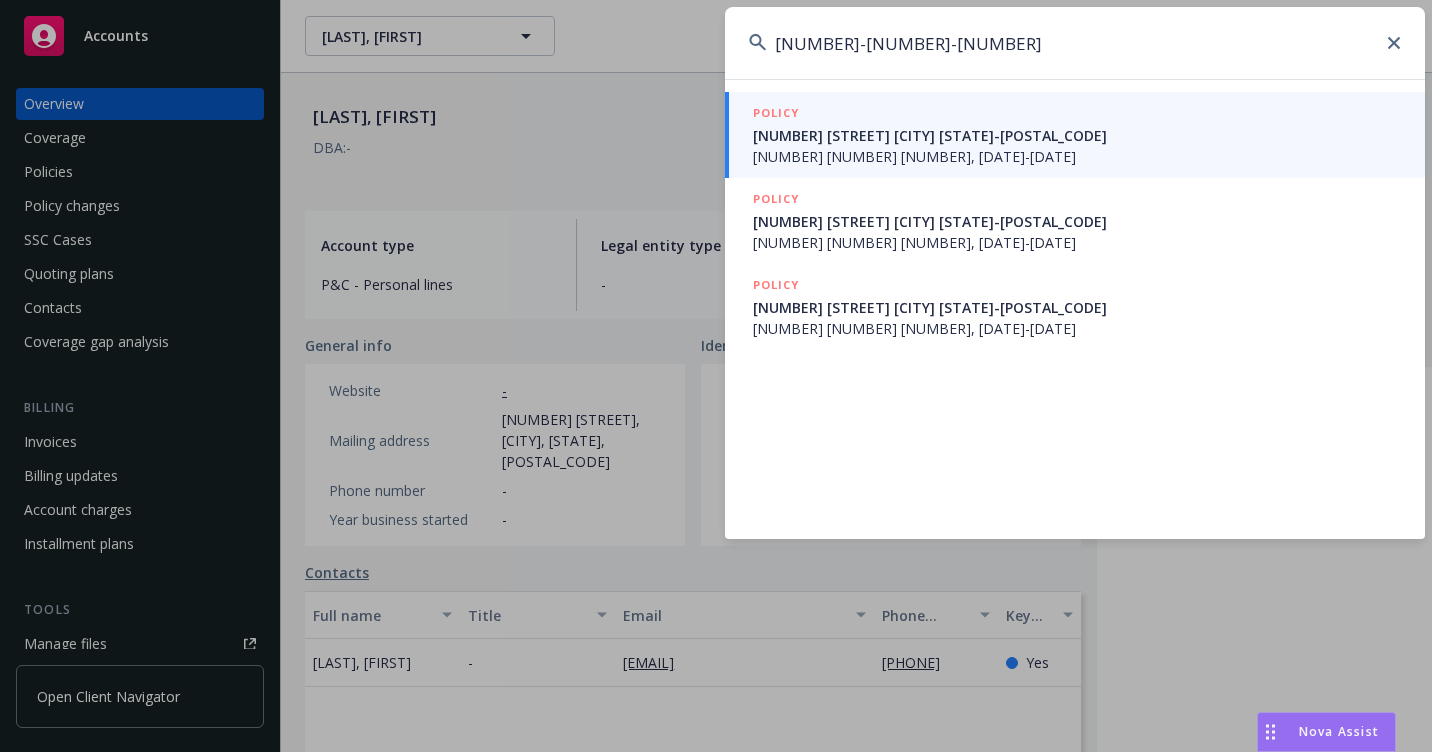 type on "[NUMBER]-[NUMBER]-[NUMBER]" 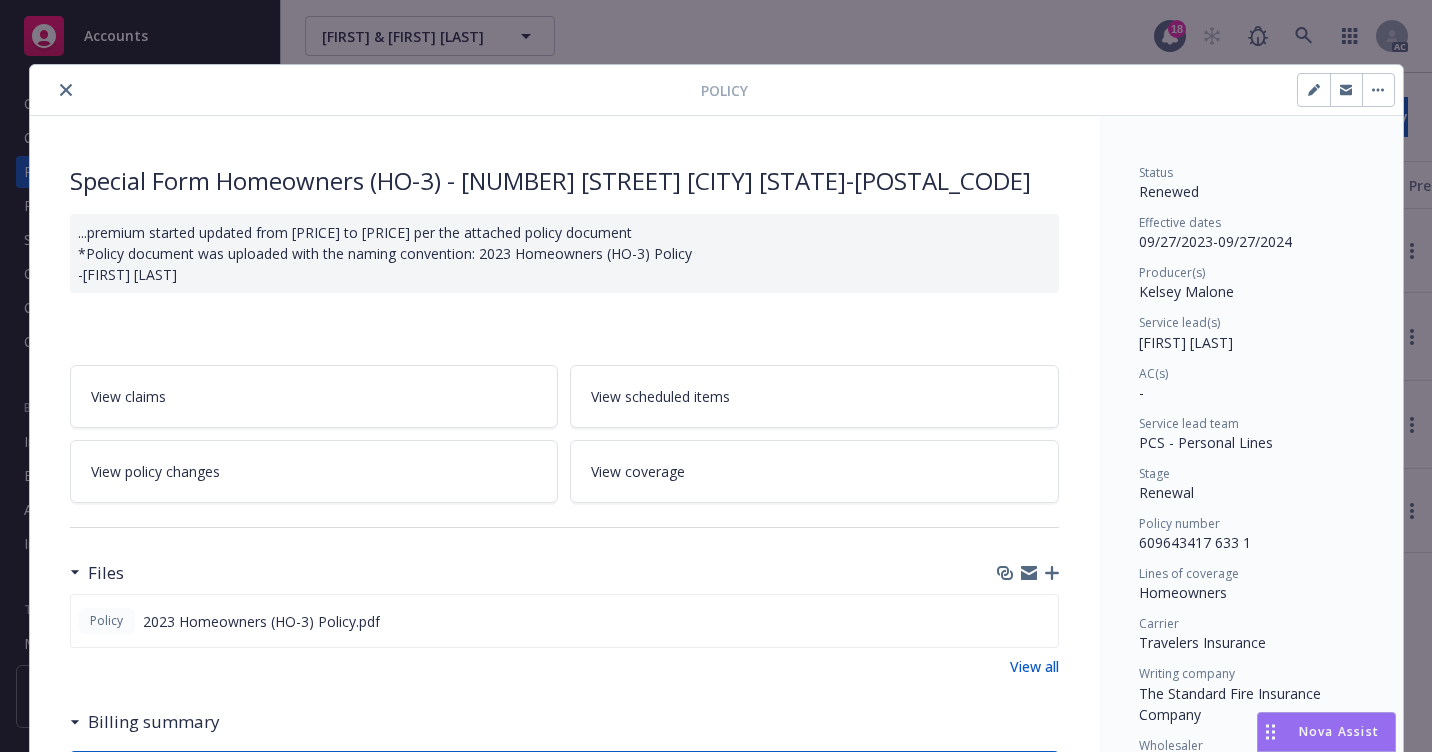 click 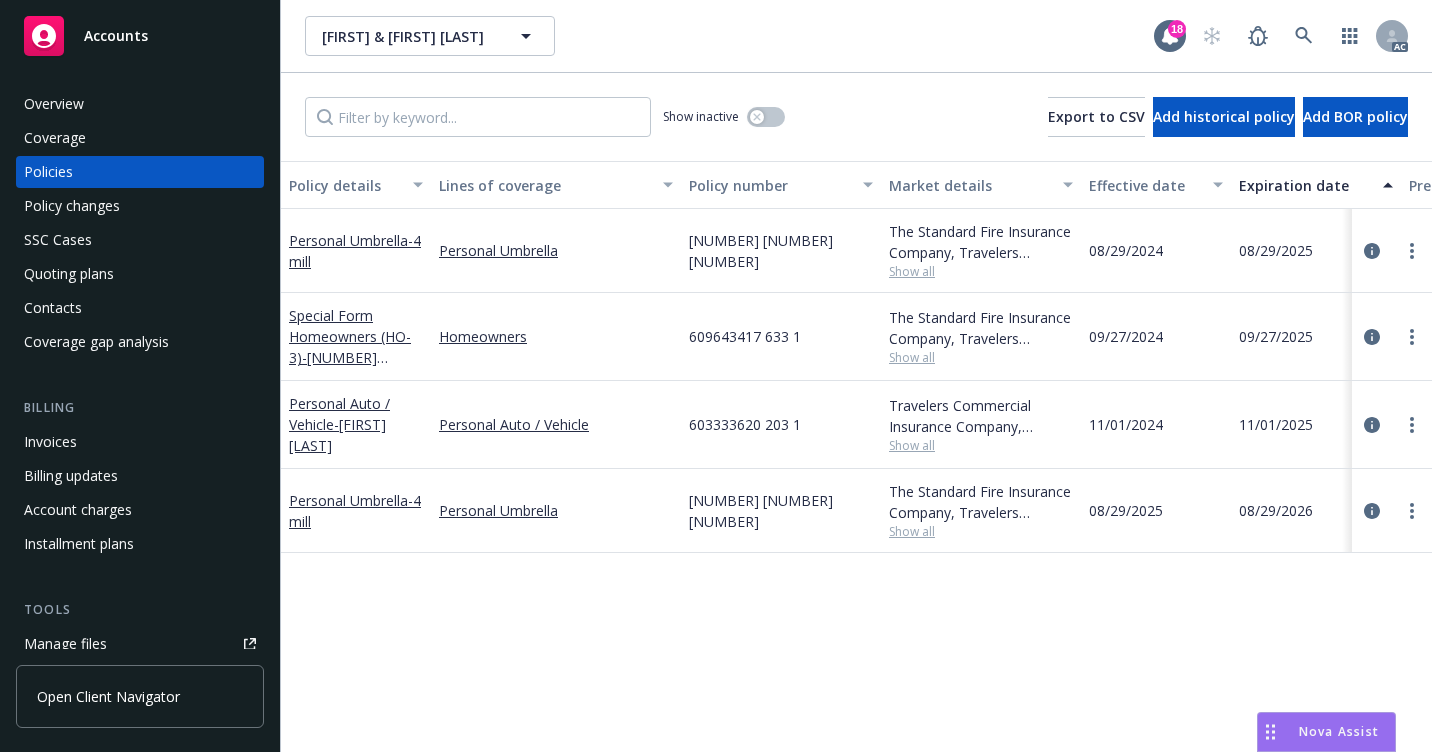 click on "Overview" at bounding box center [140, 104] 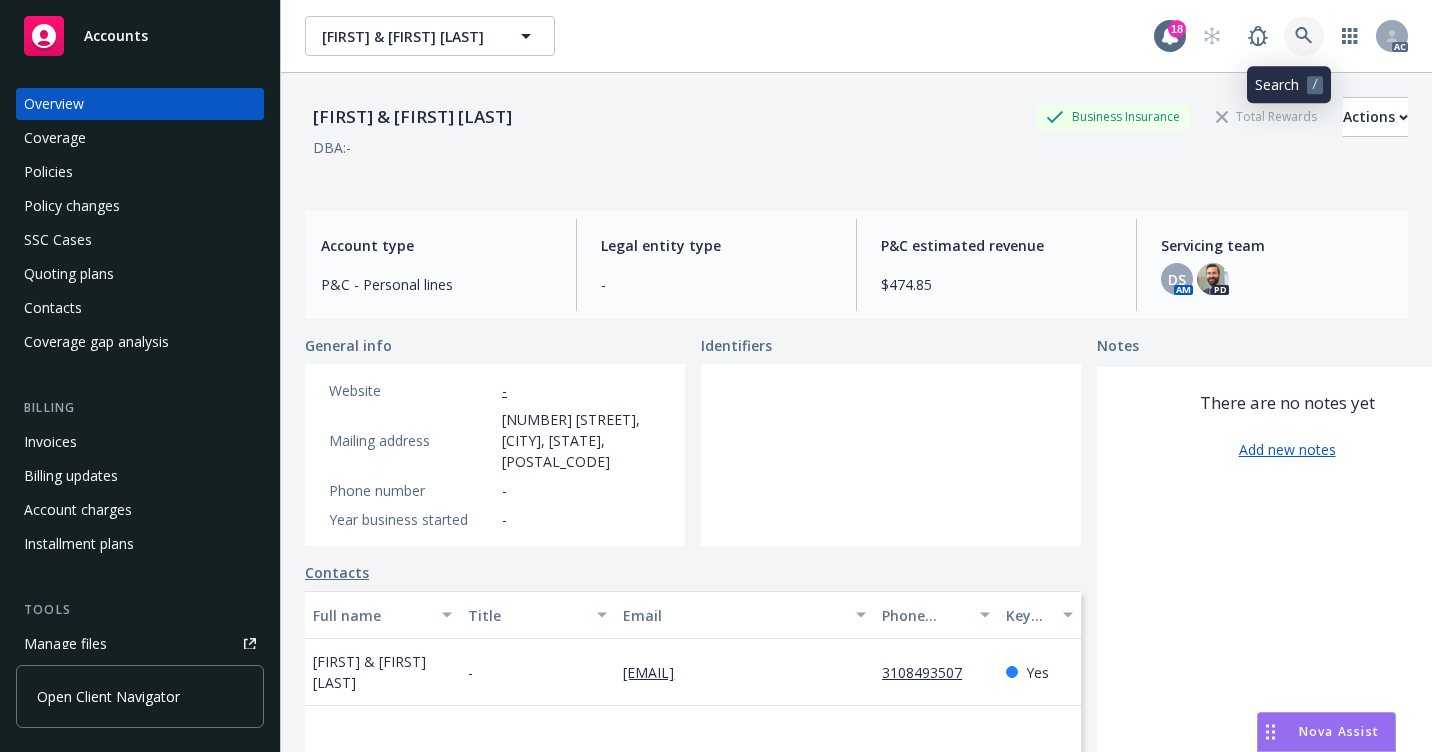 click at bounding box center [1304, 36] 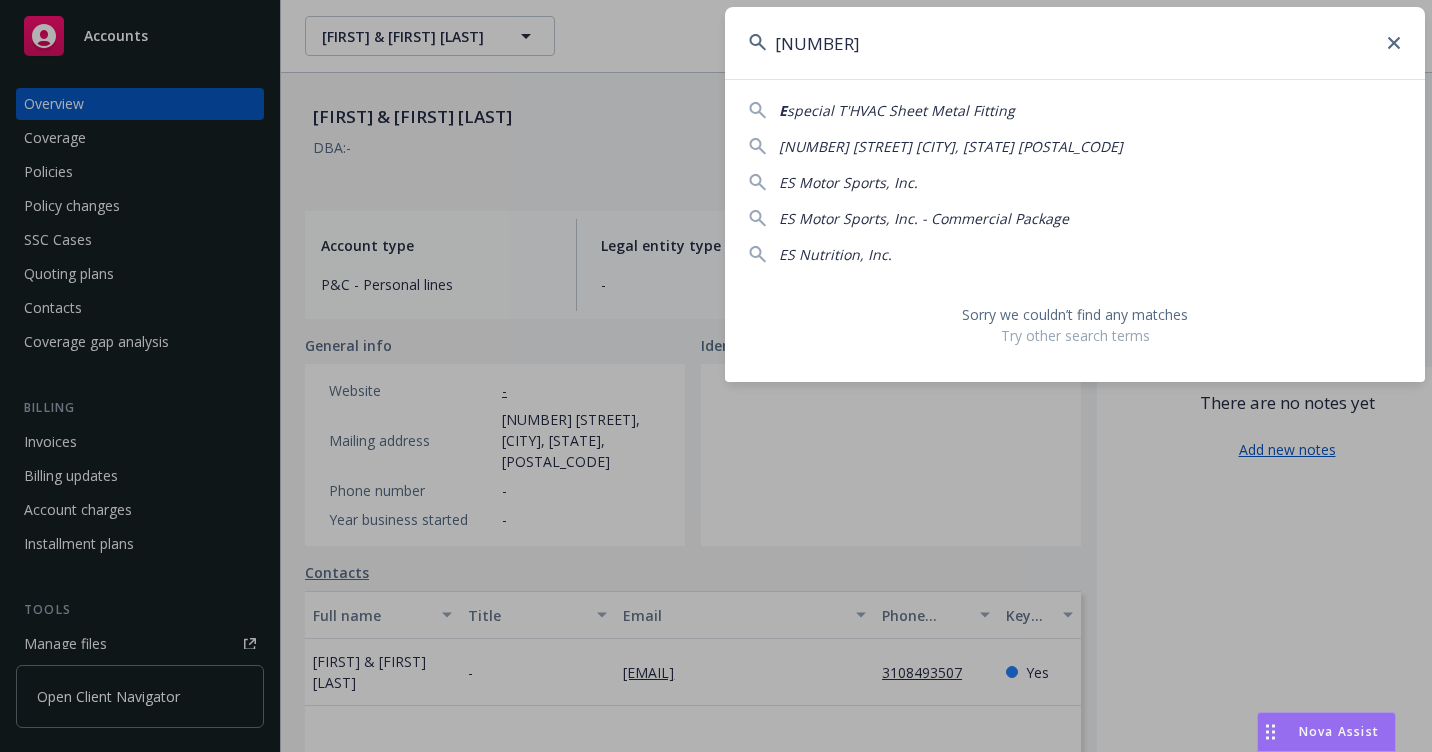 type on "[NUMBER]" 